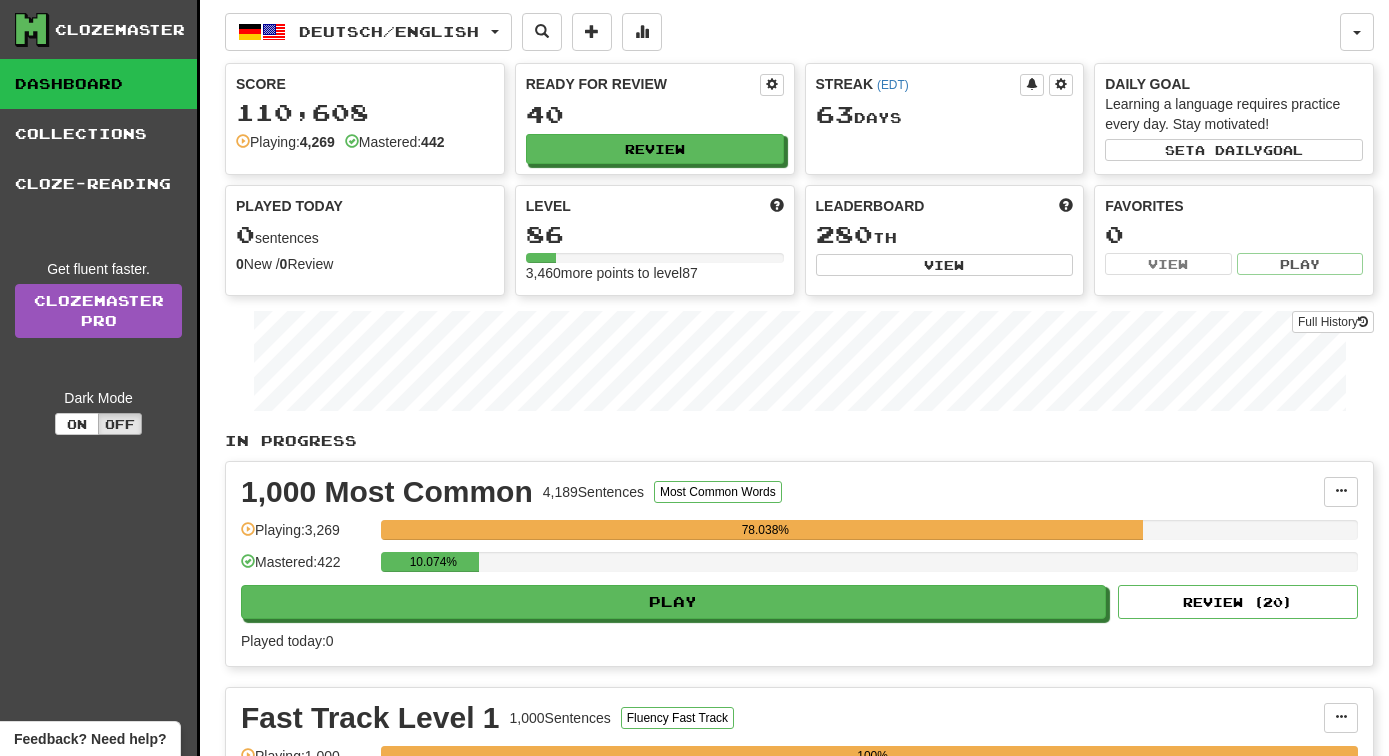 scroll, scrollTop: 0, scrollLeft: 0, axis: both 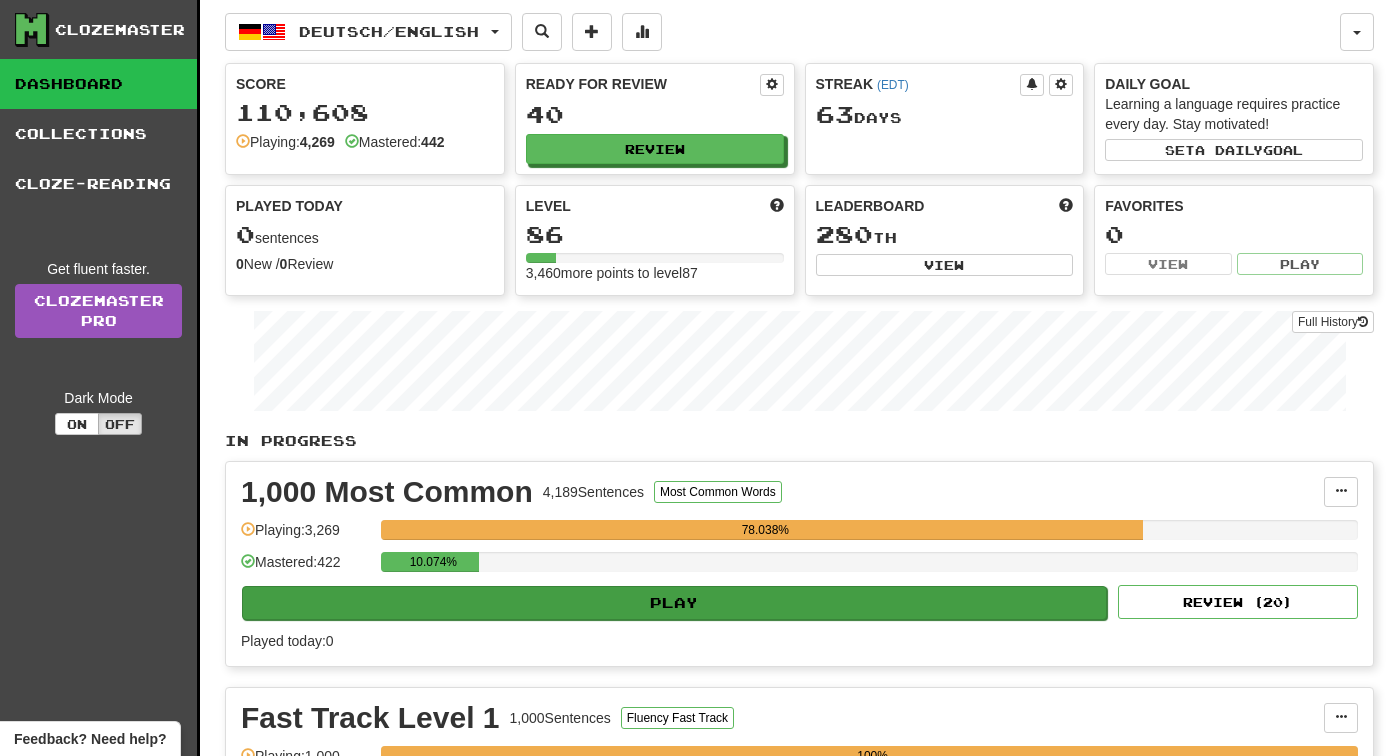 click on "Play" at bounding box center [674, 603] 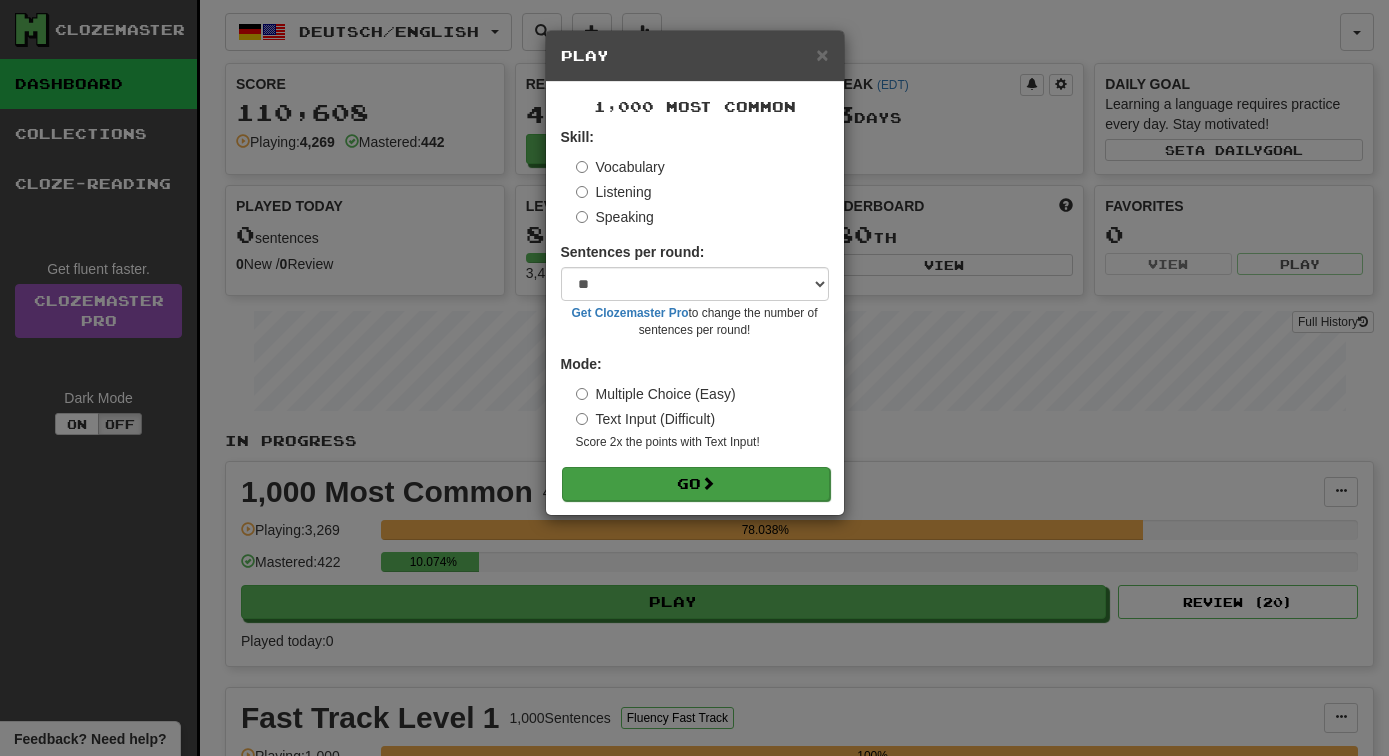 click on "Go" at bounding box center [696, 484] 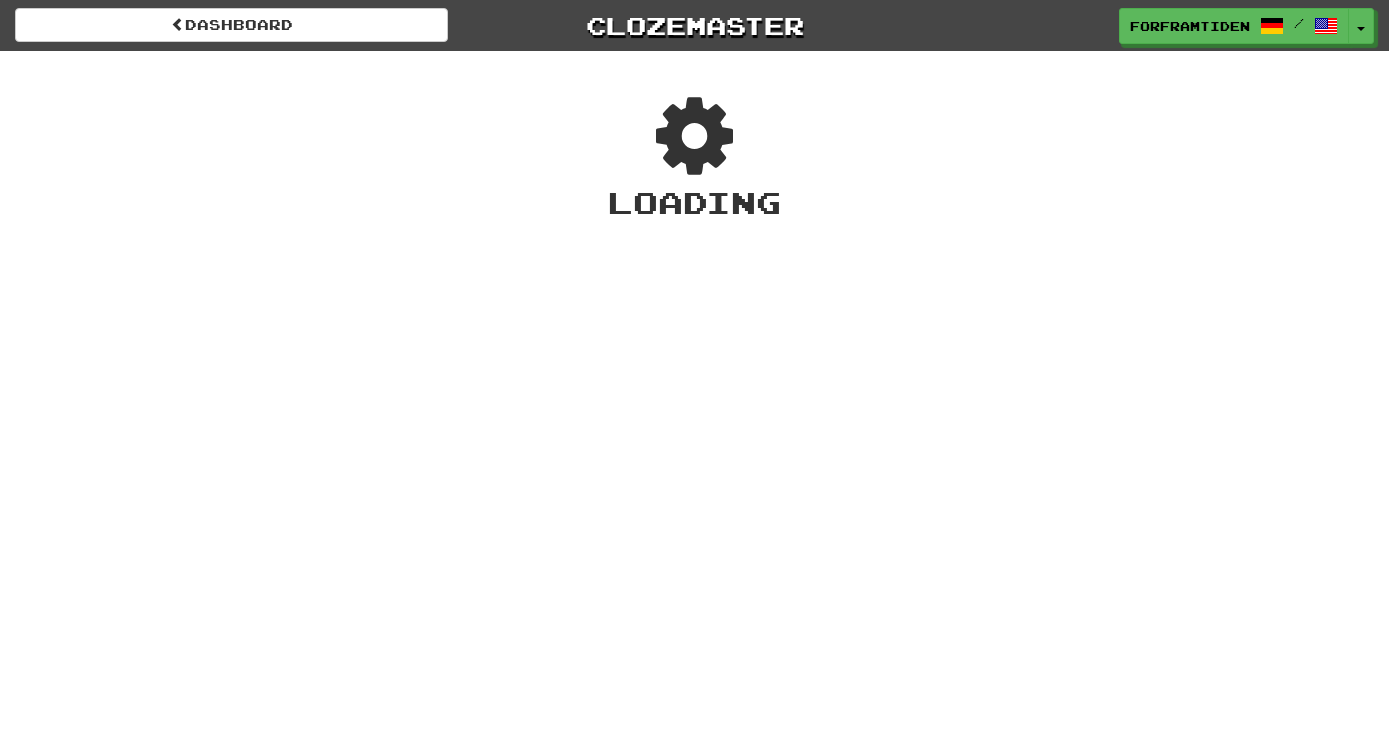 scroll, scrollTop: 0, scrollLeft: 0, axis: both 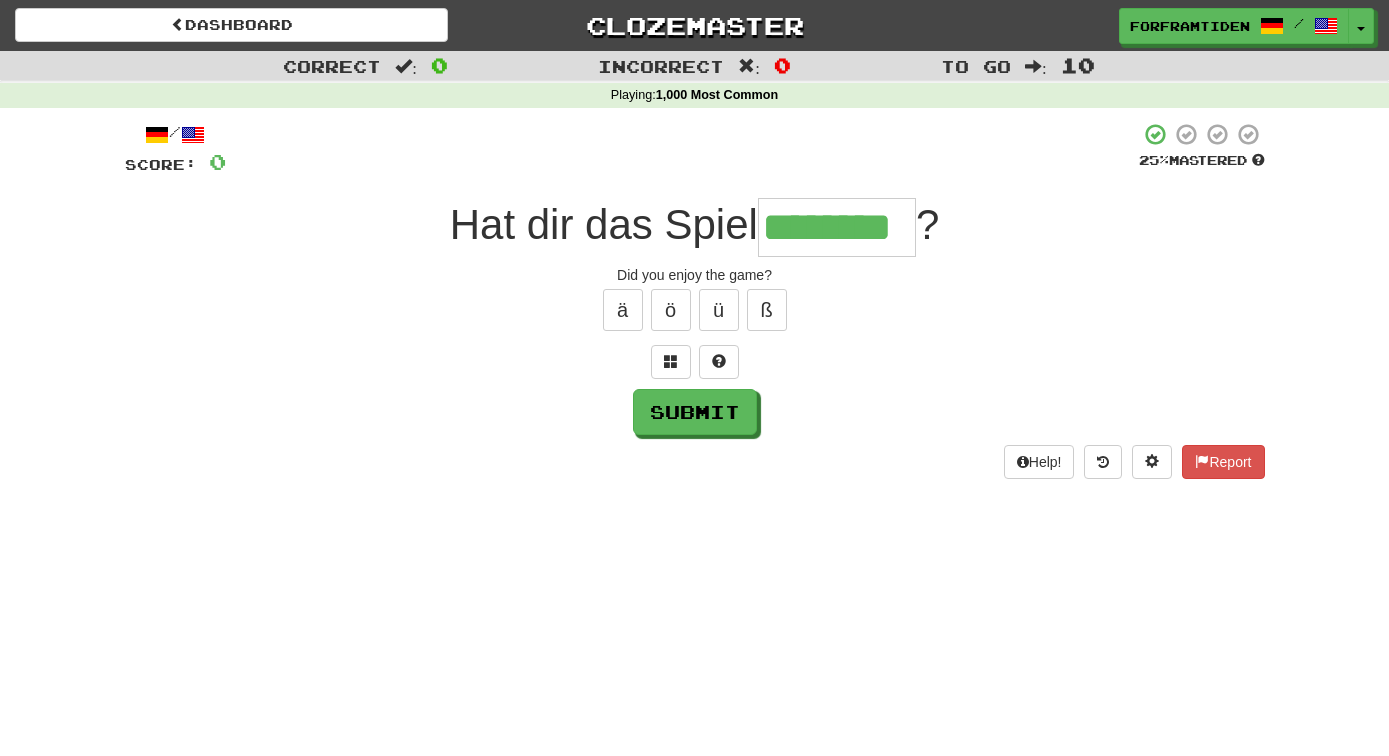 type on "********" 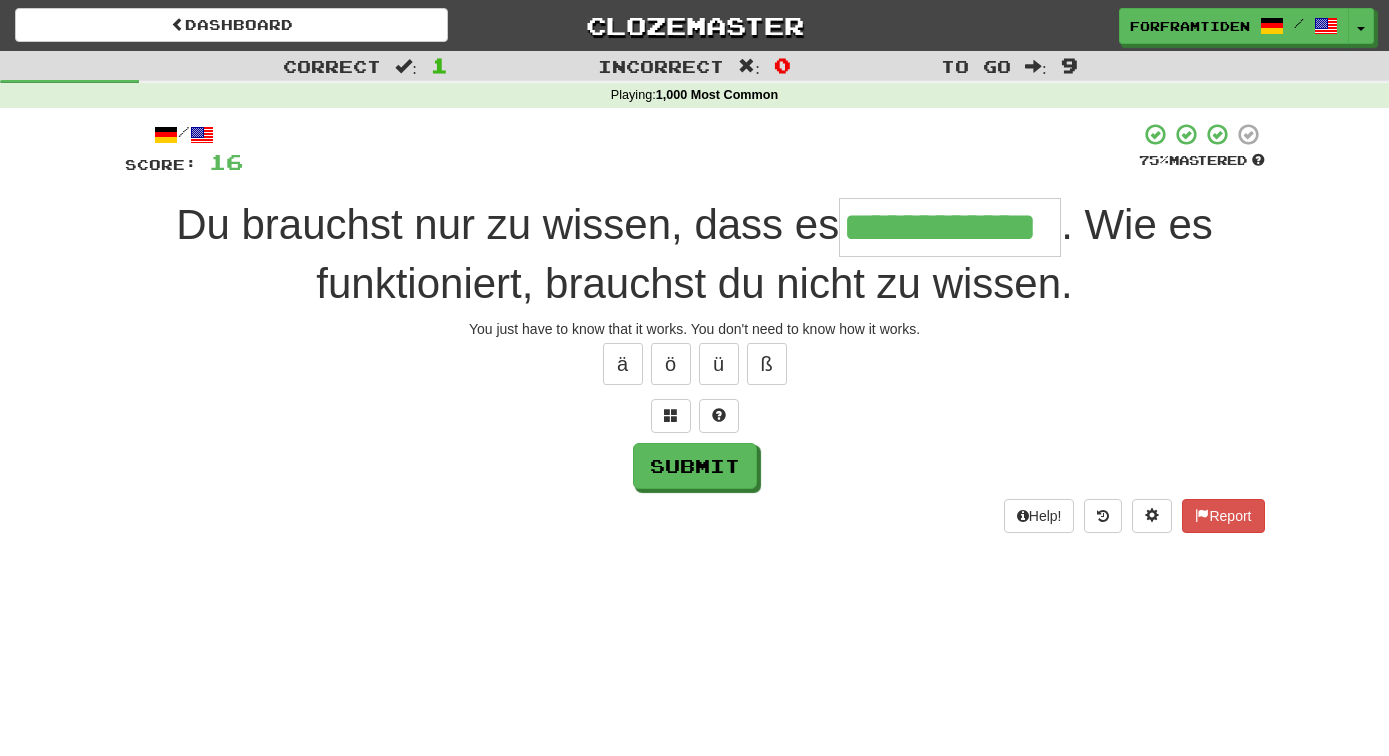 type on "**********" 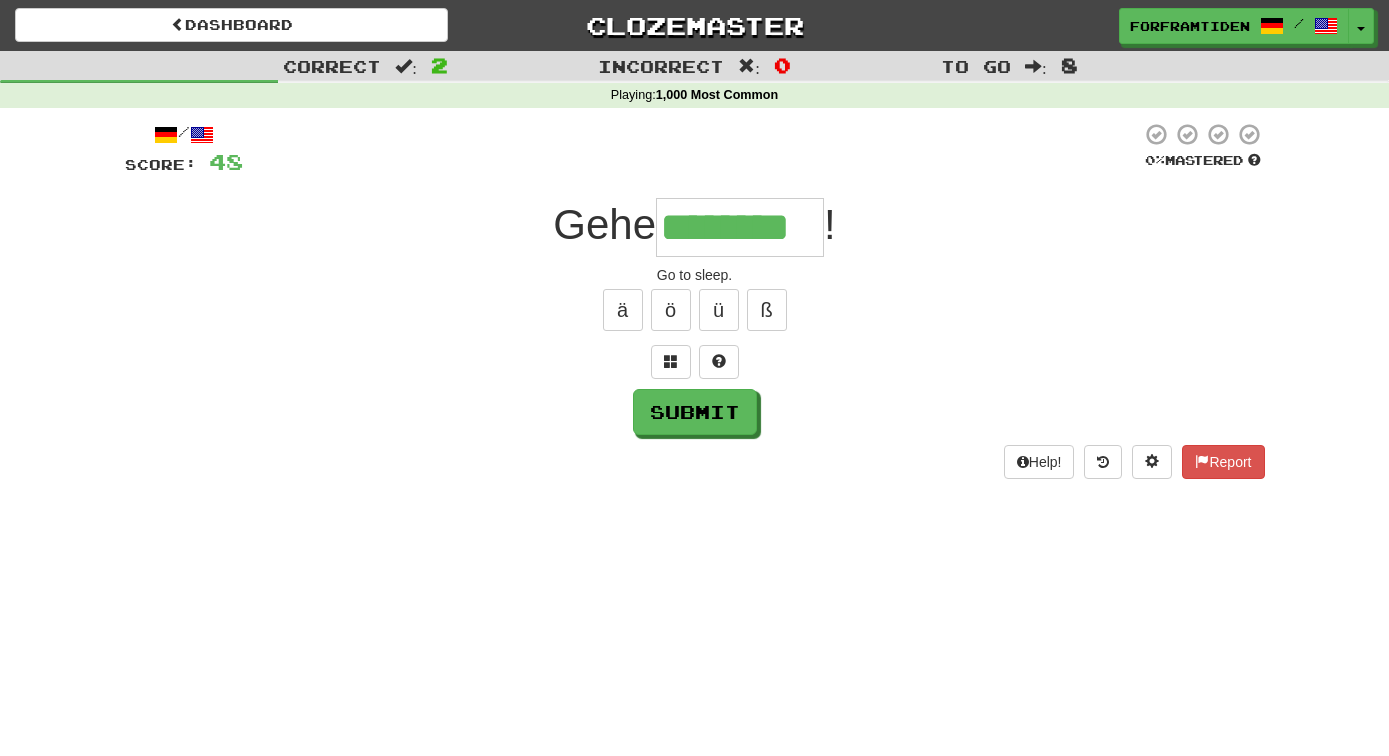 type on "********" 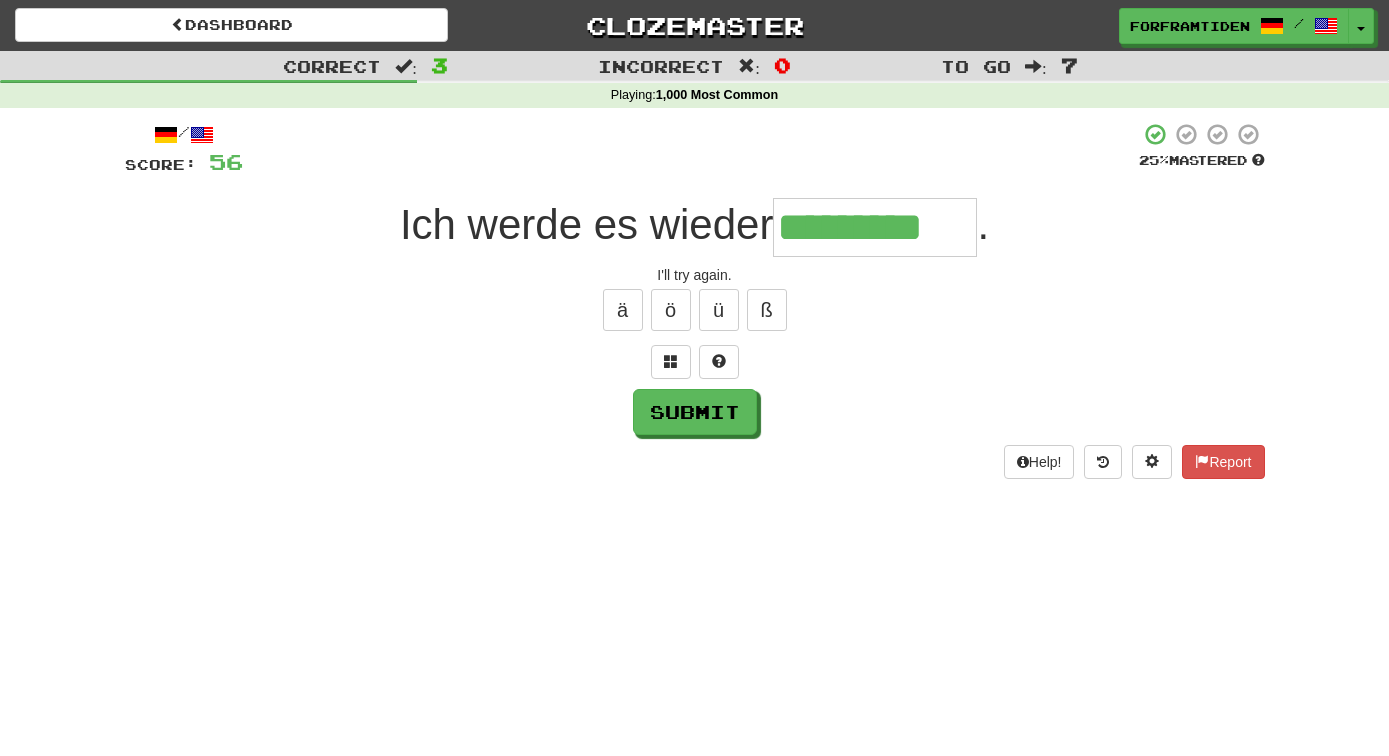 type on "*********" 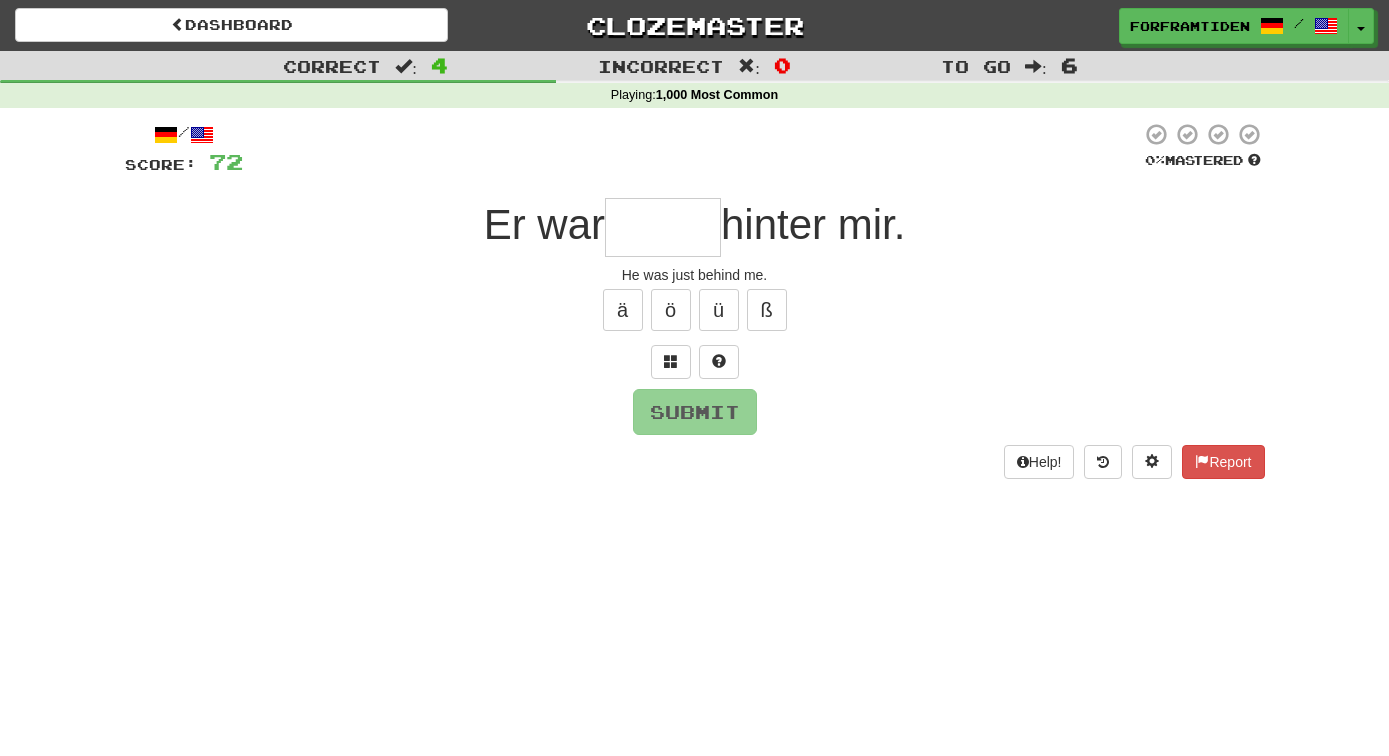 type on "*" 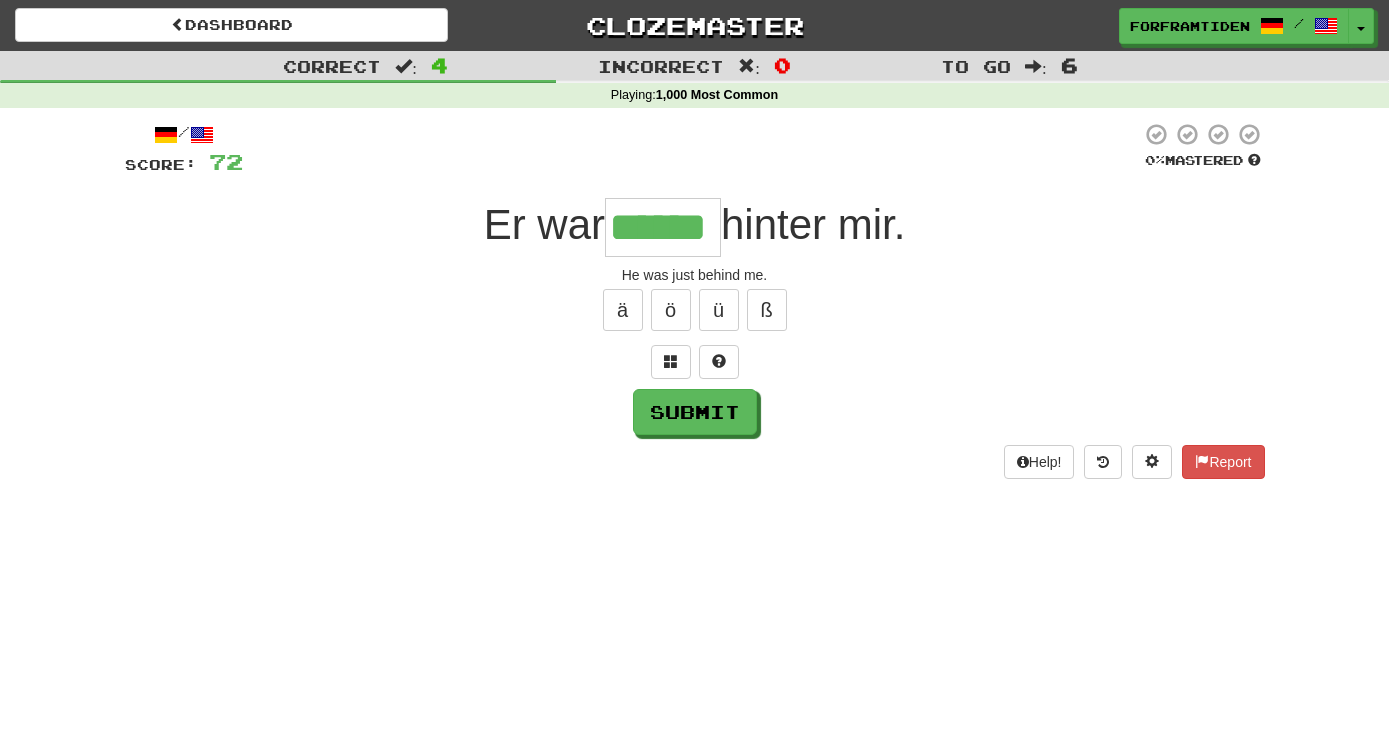 type on "******" 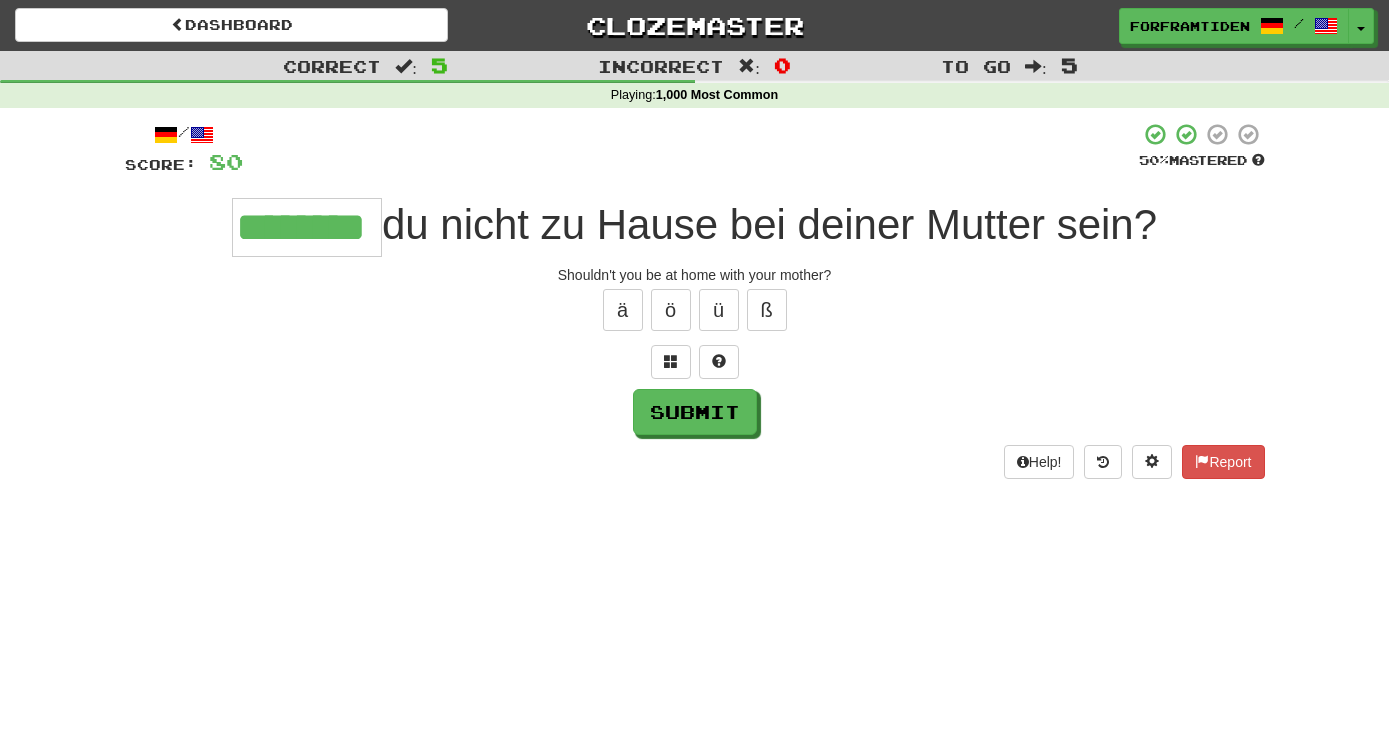 type on "********" 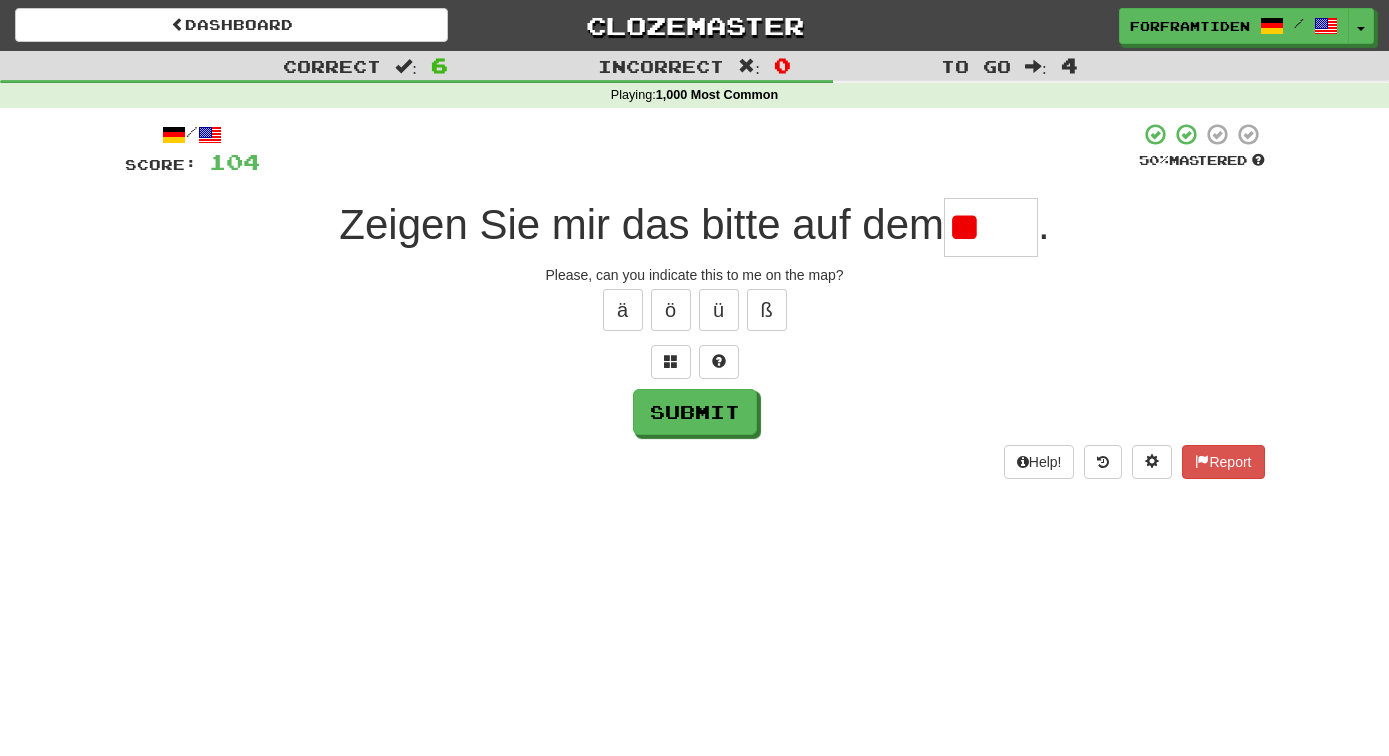 type on "*" 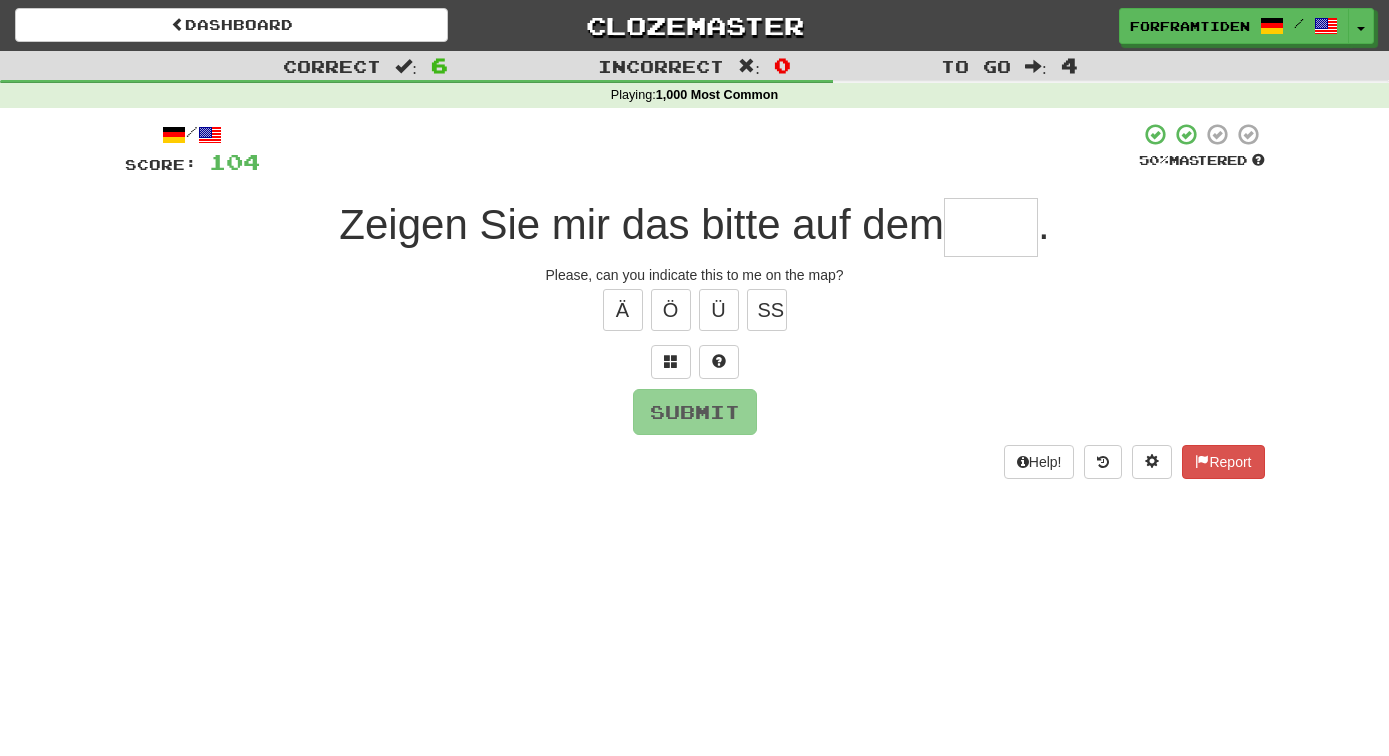 type on "*" 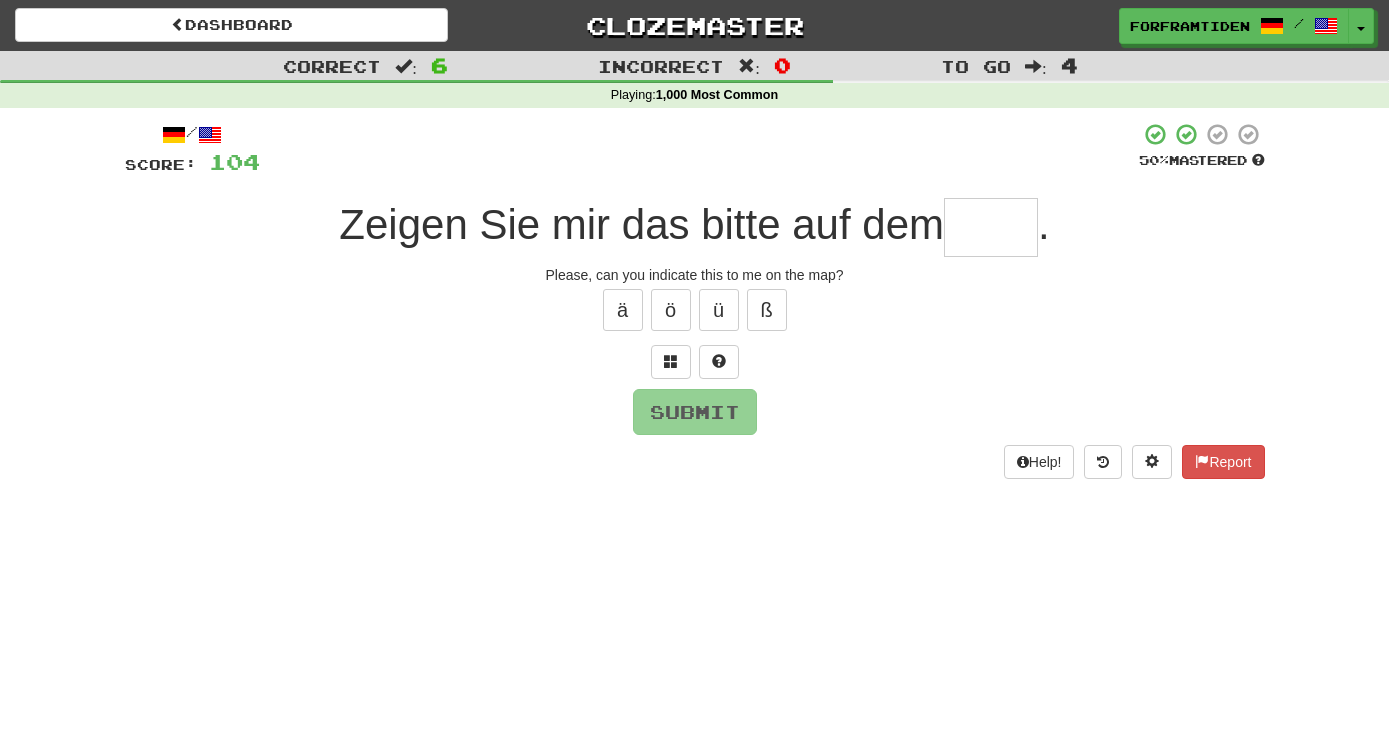 type on "*" 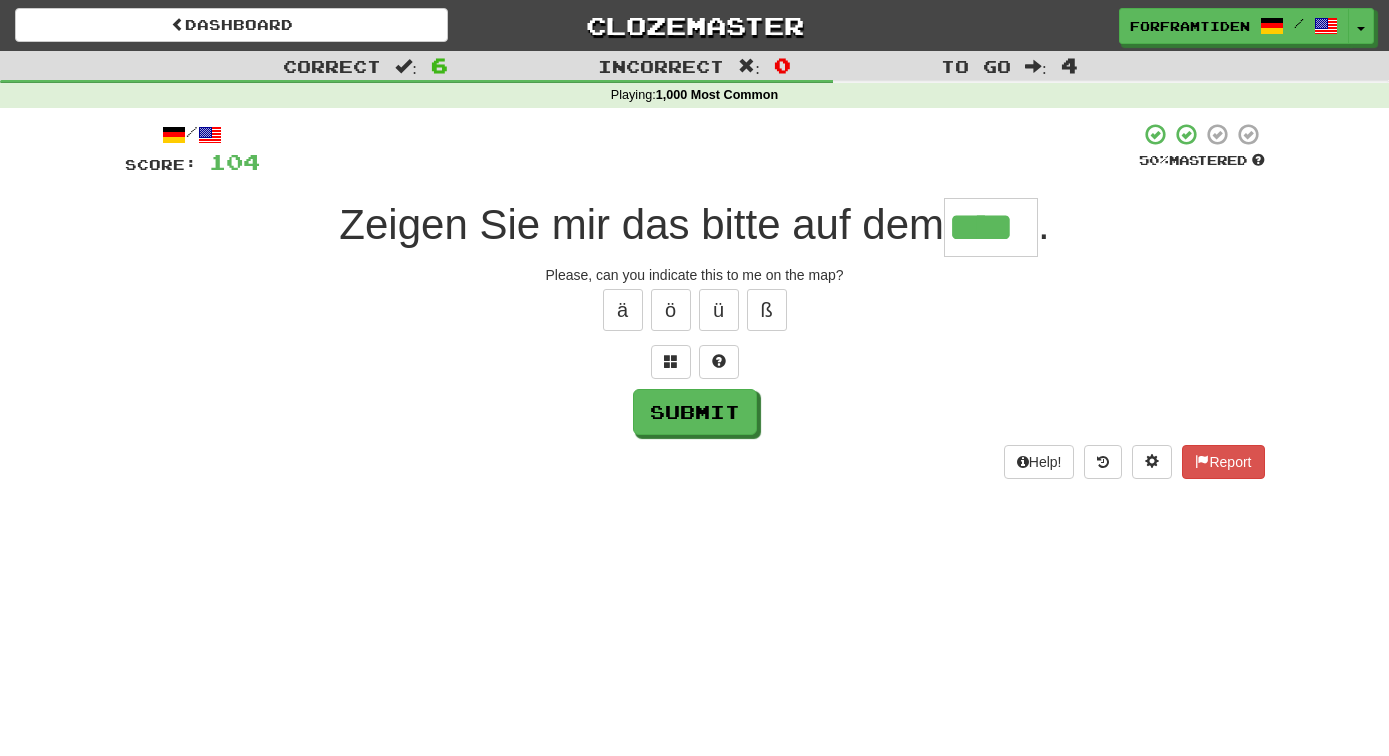 type on "****" 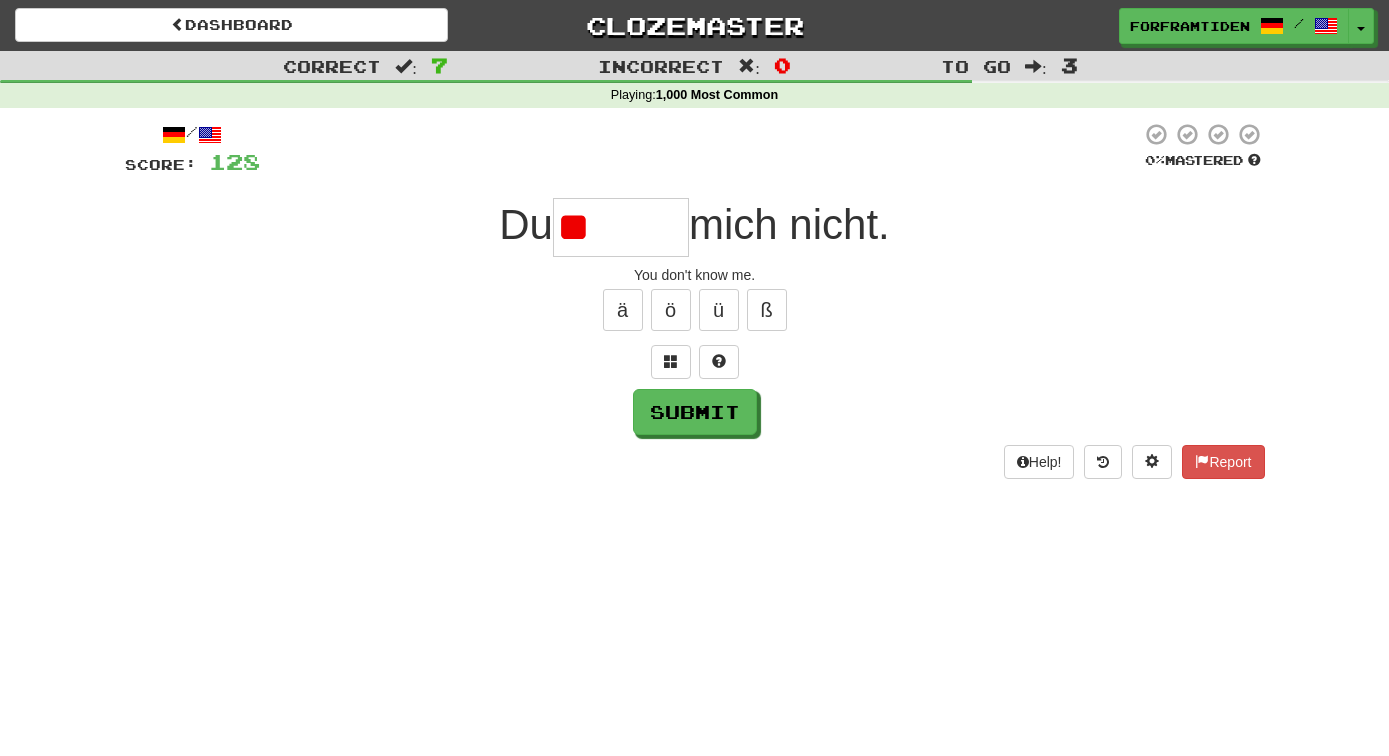 type on "*" 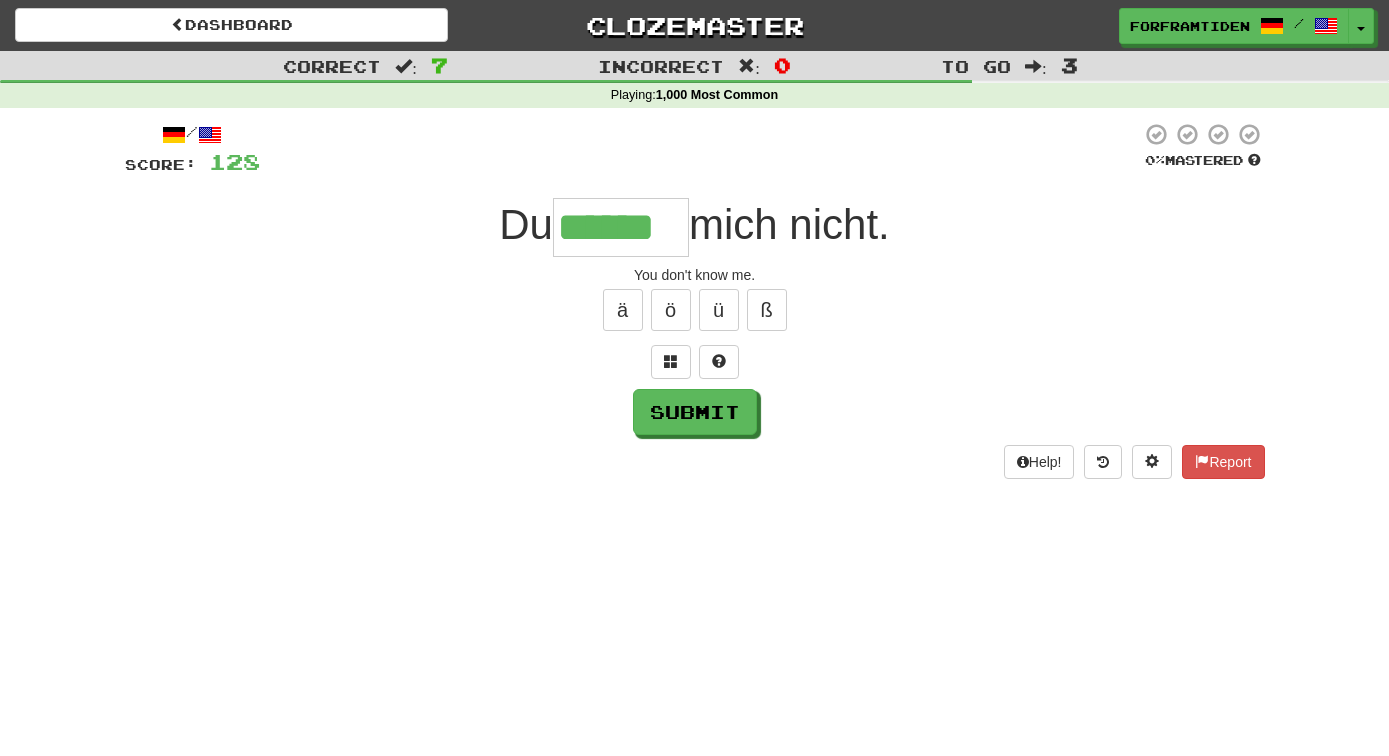 type on "******" 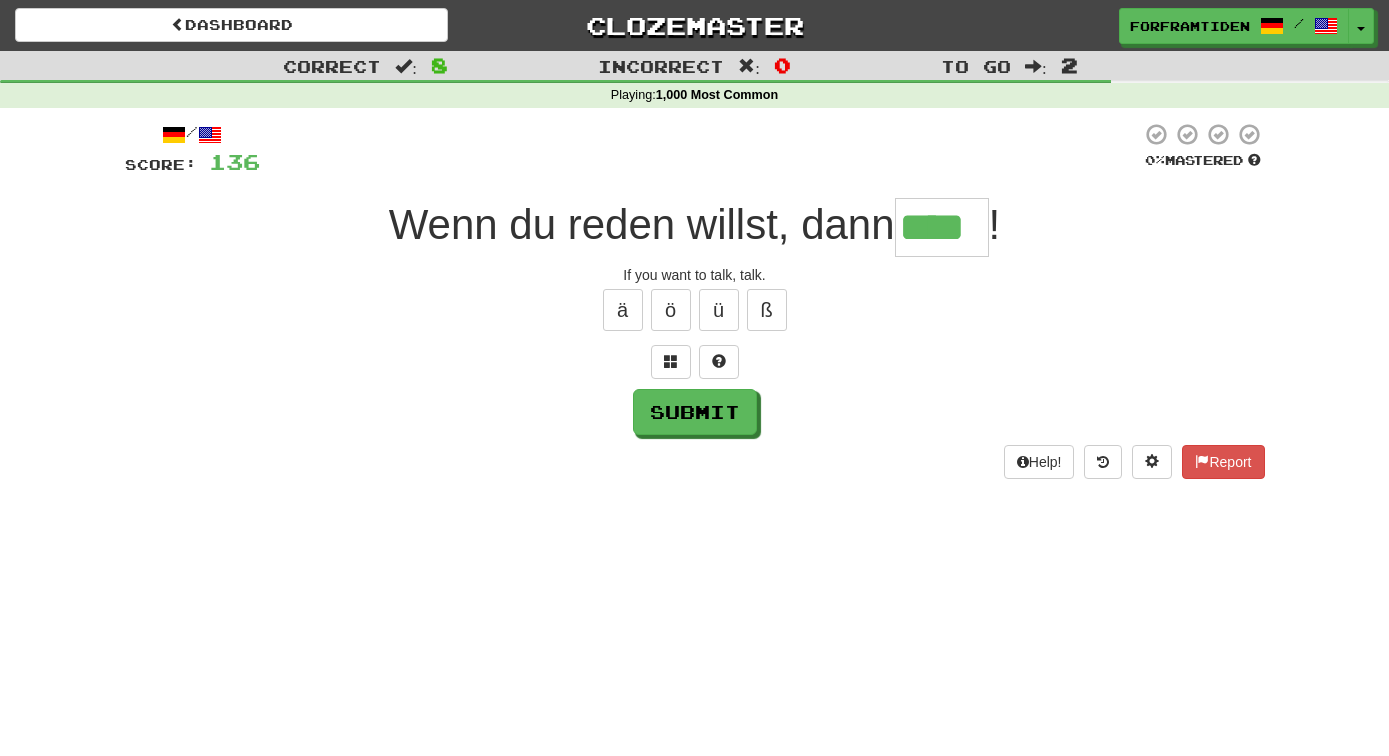 type on "****" 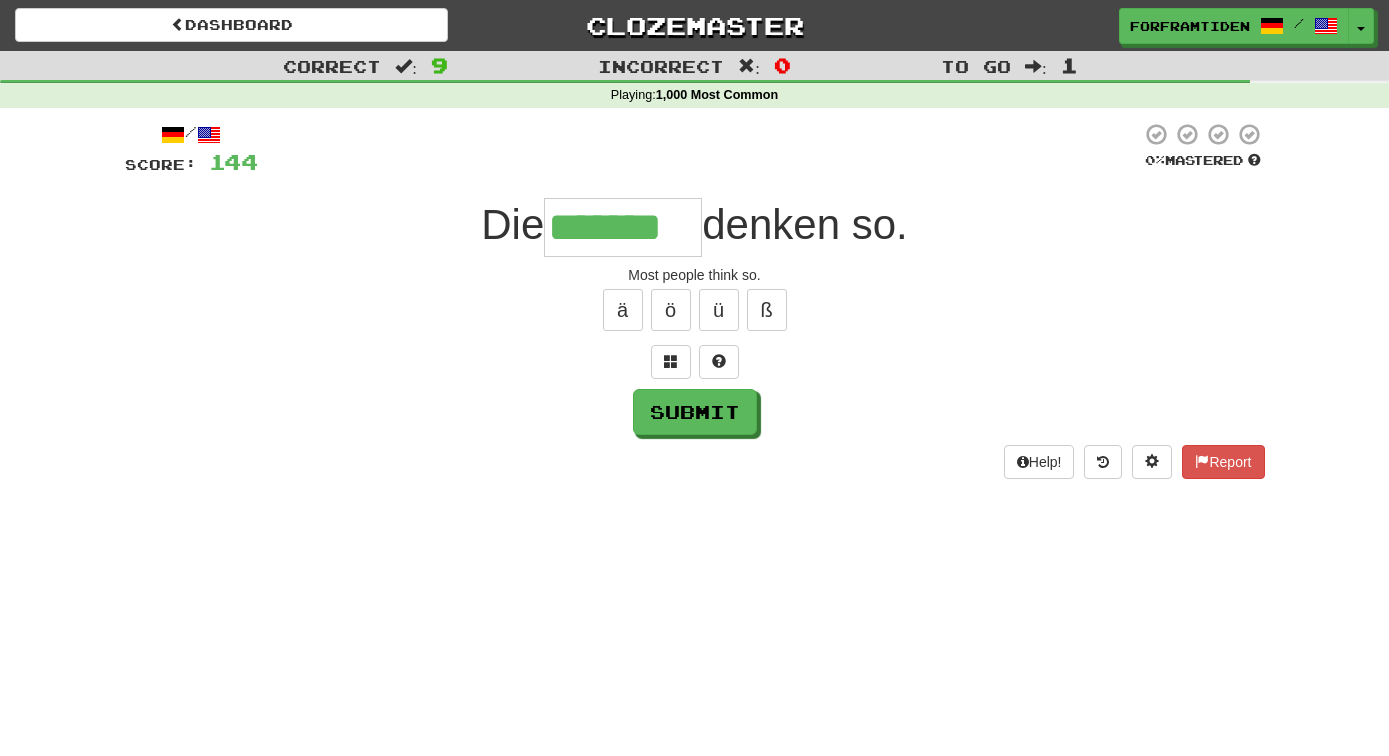type on "*******" 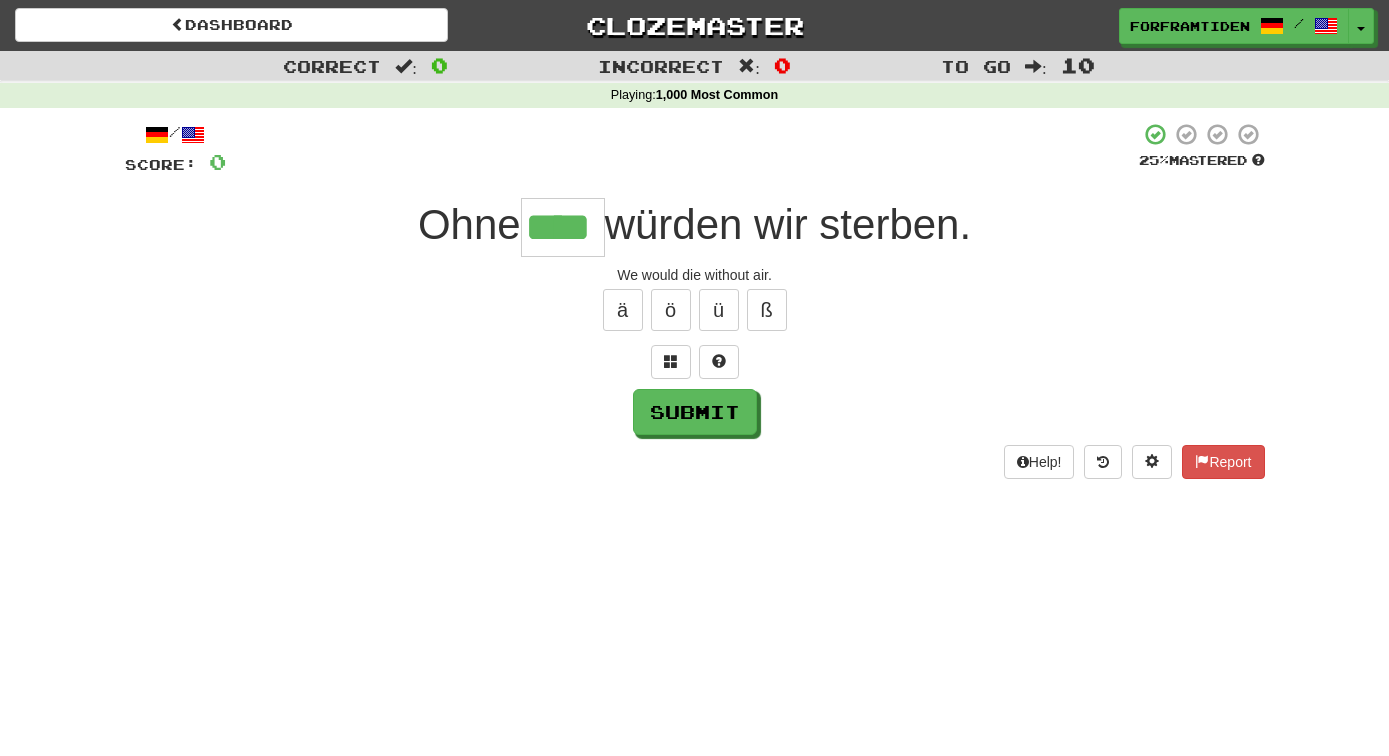 type on "****" 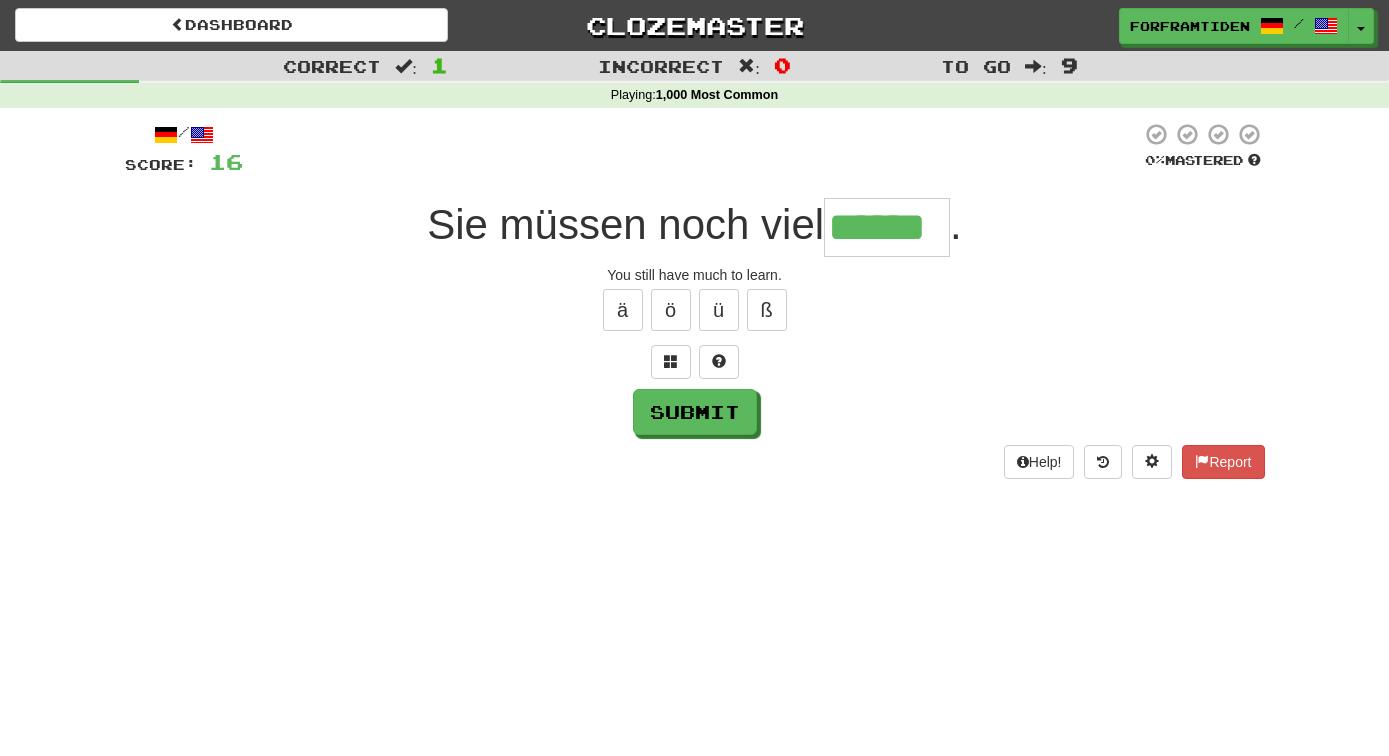 type on "******" 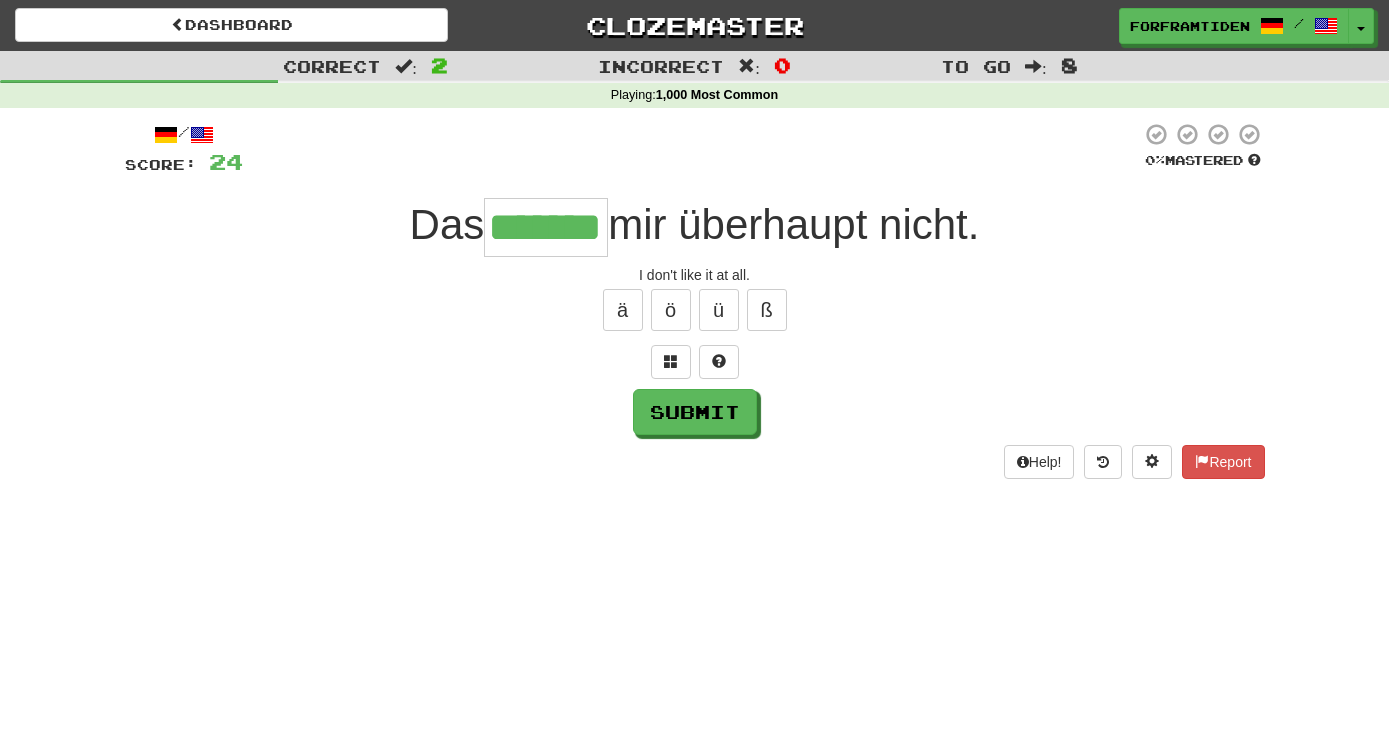 type on "*******" 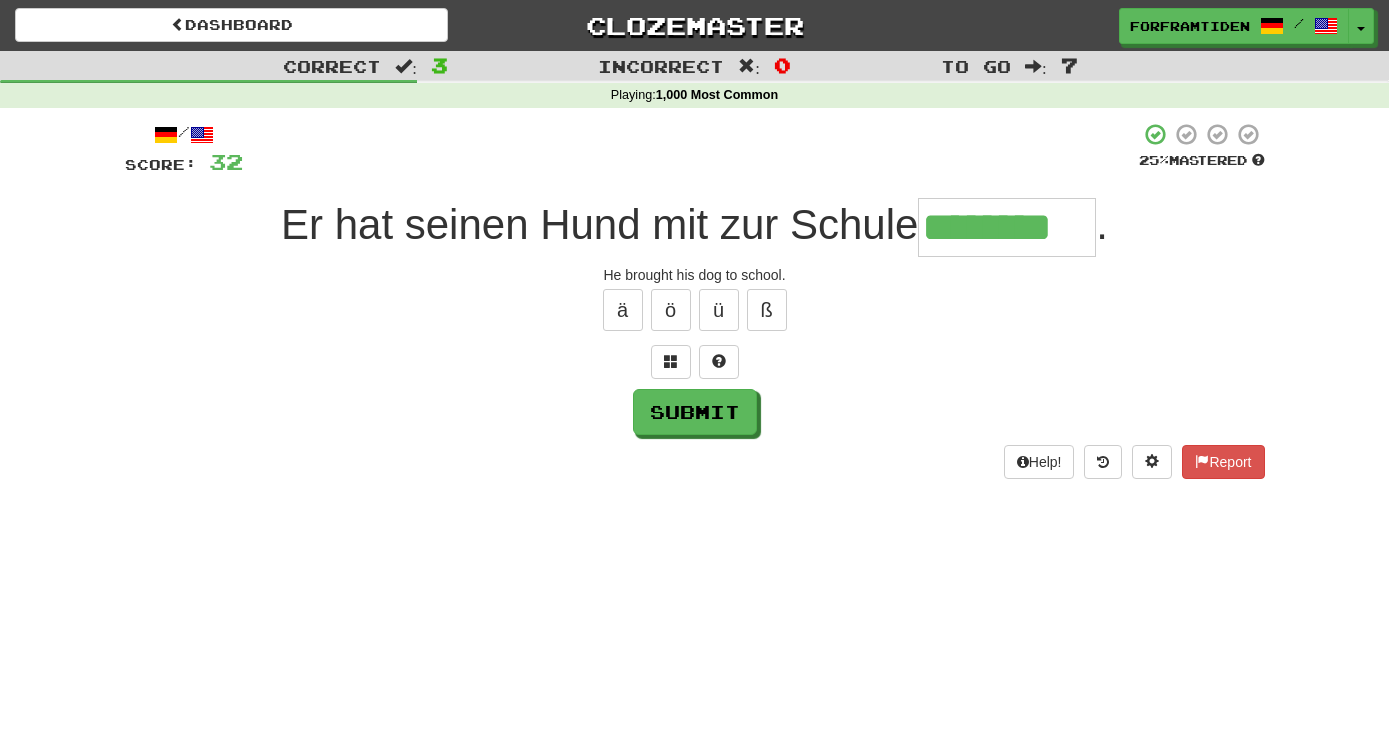 type on "********" 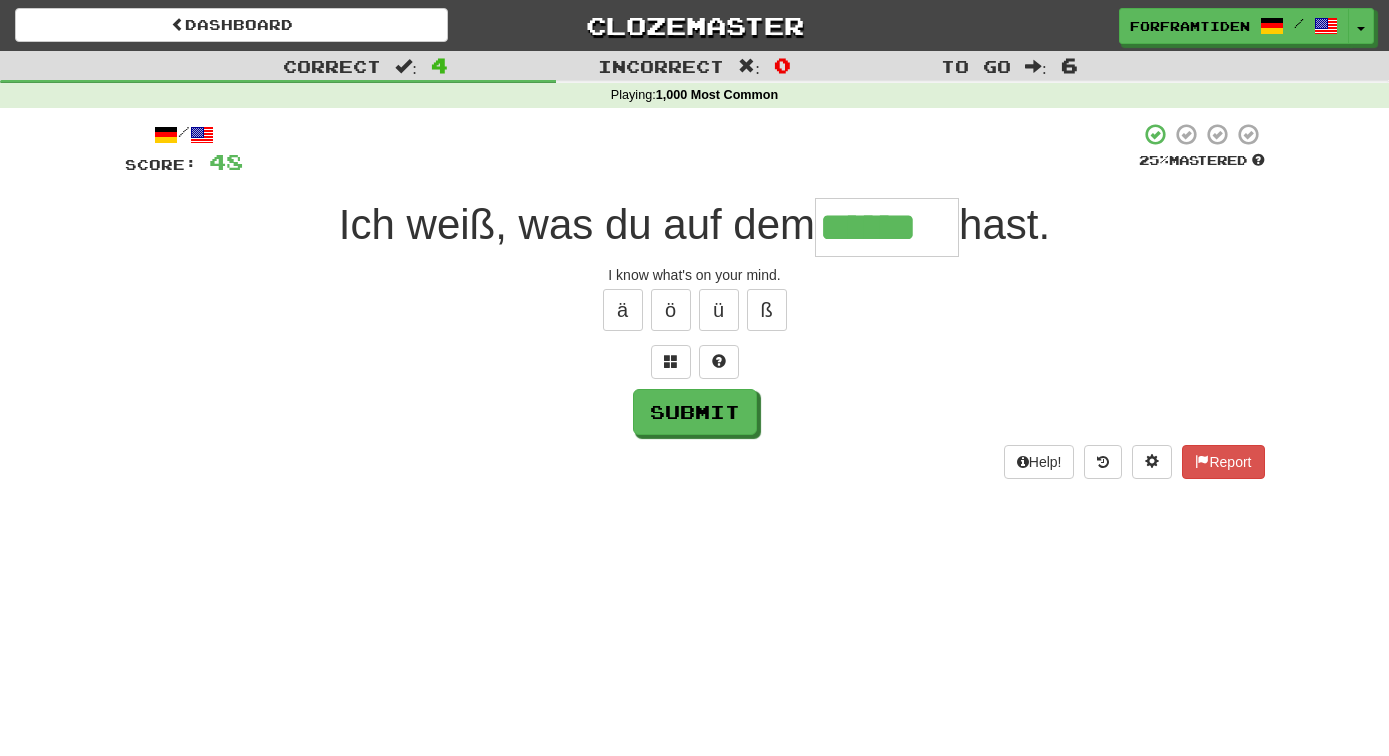 type on "******" 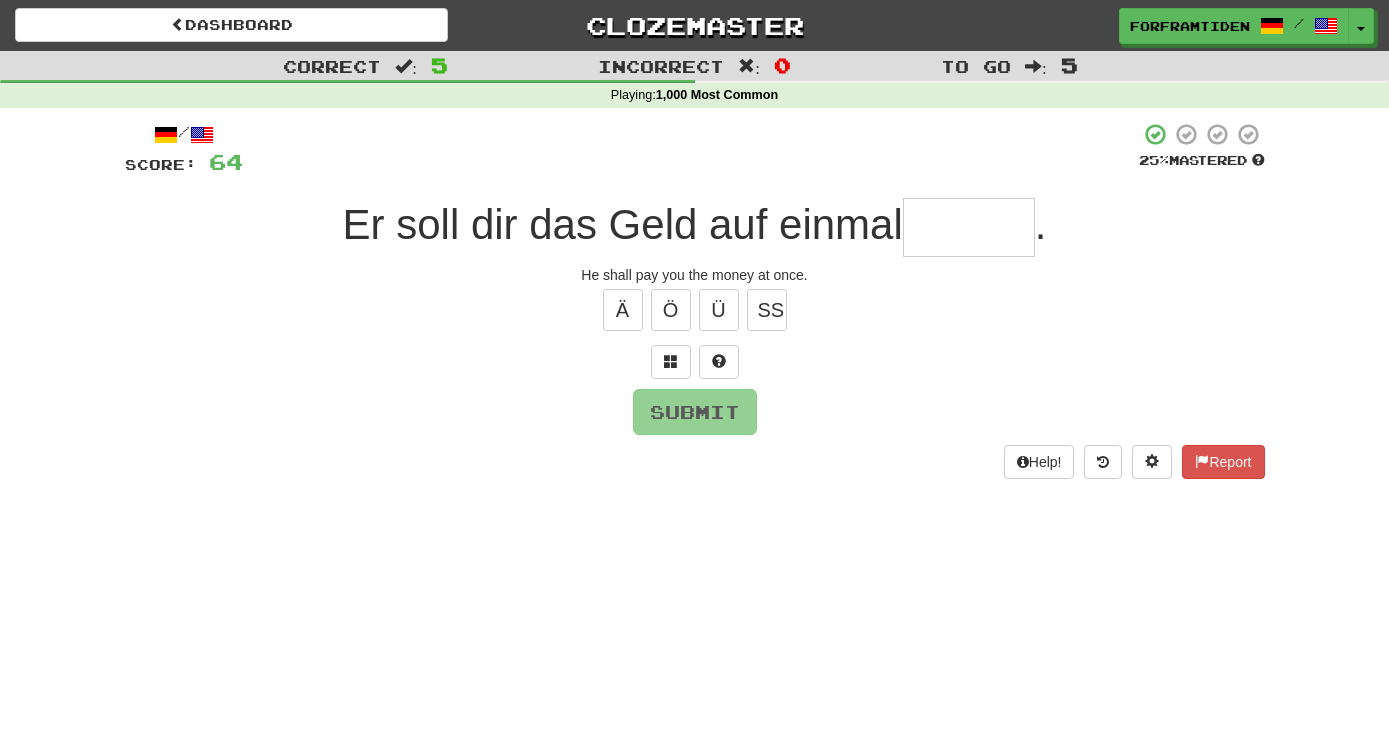 type on "*" 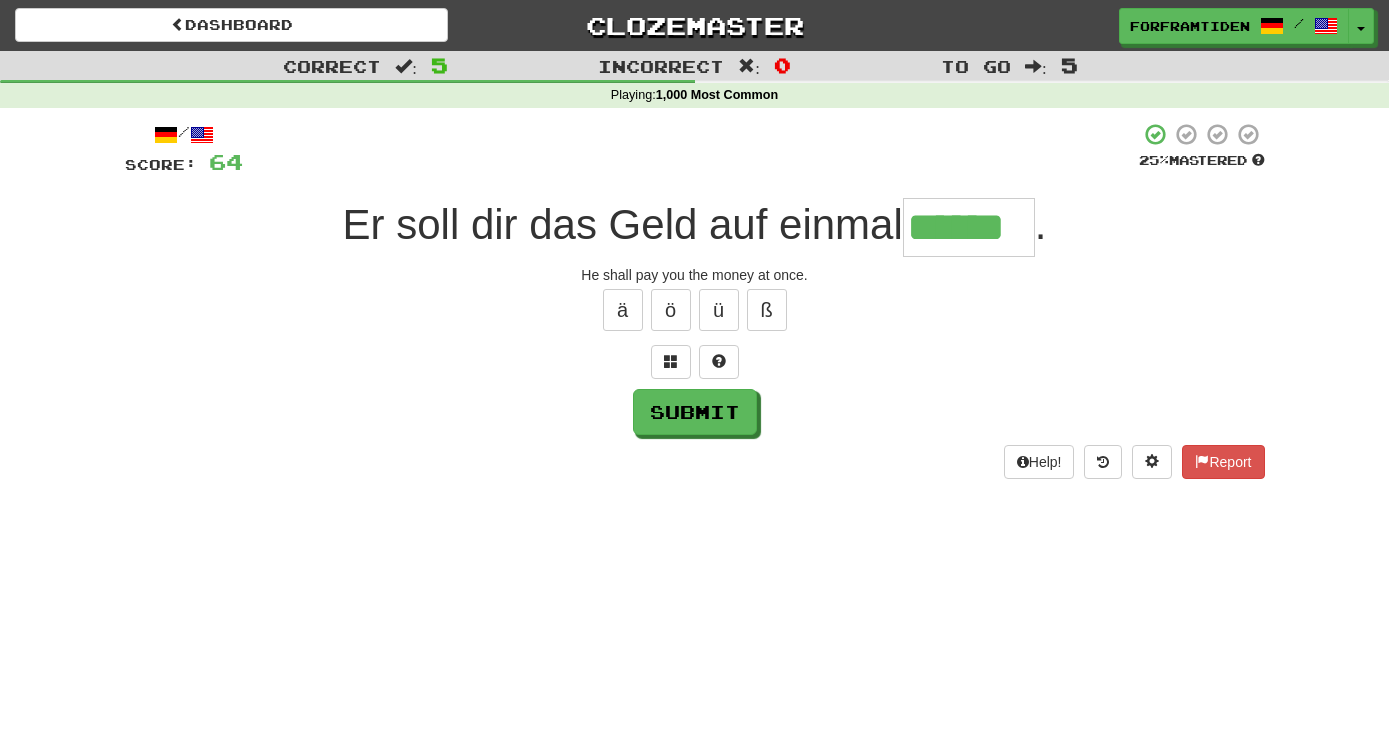 type on "******" 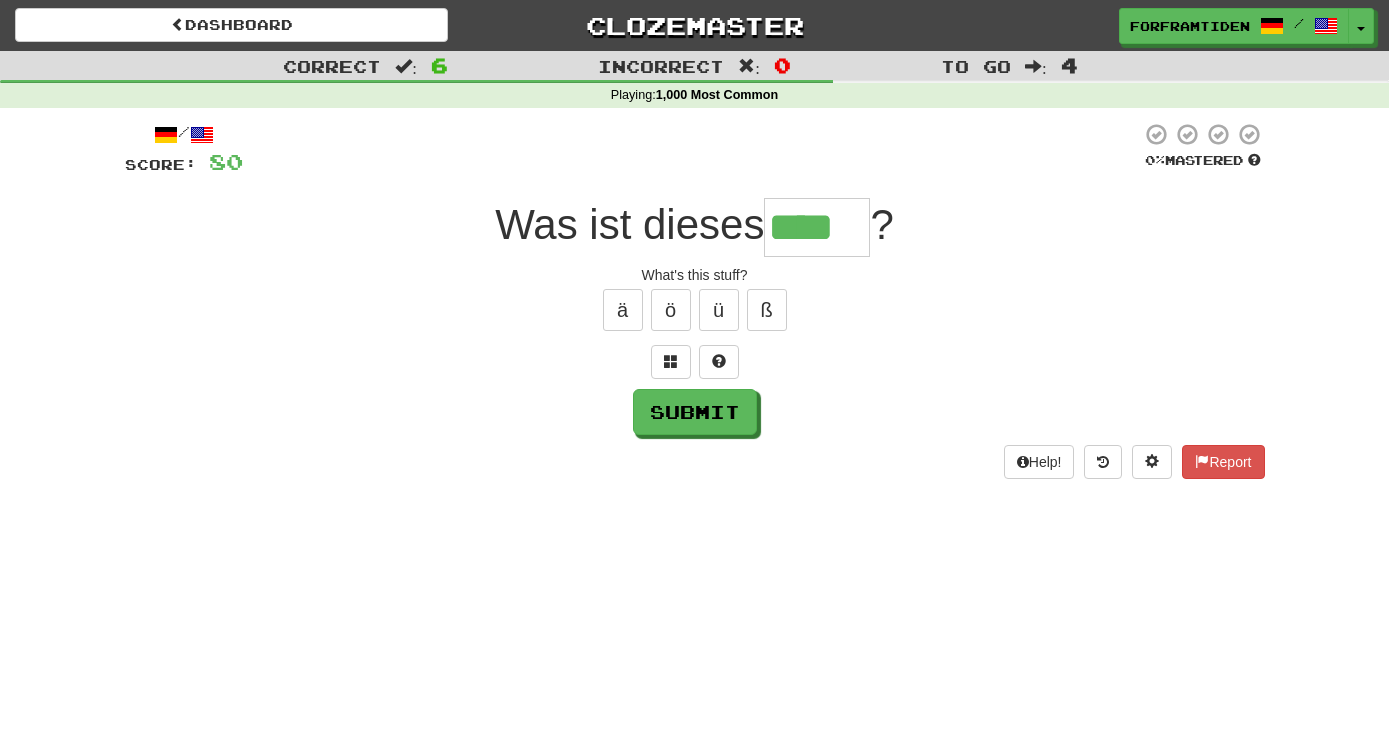 type on "****" 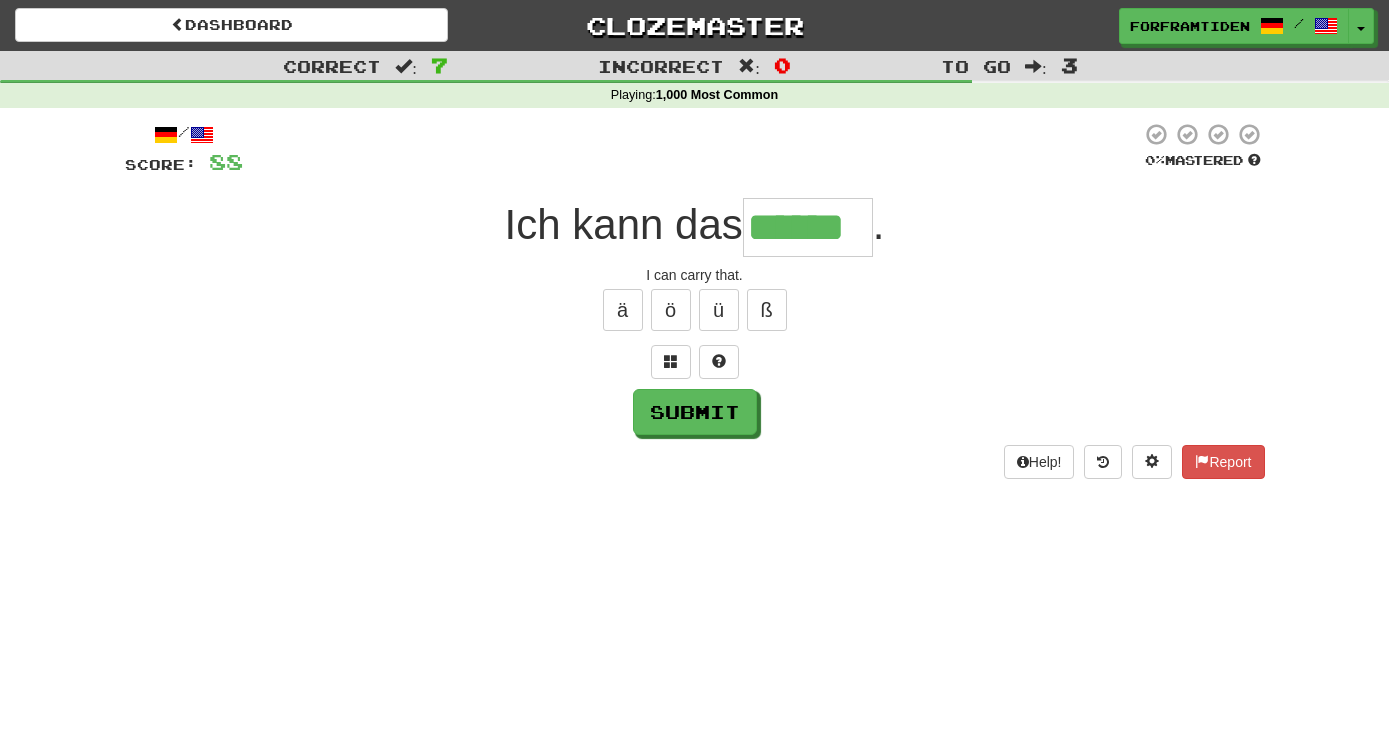 type on "******" 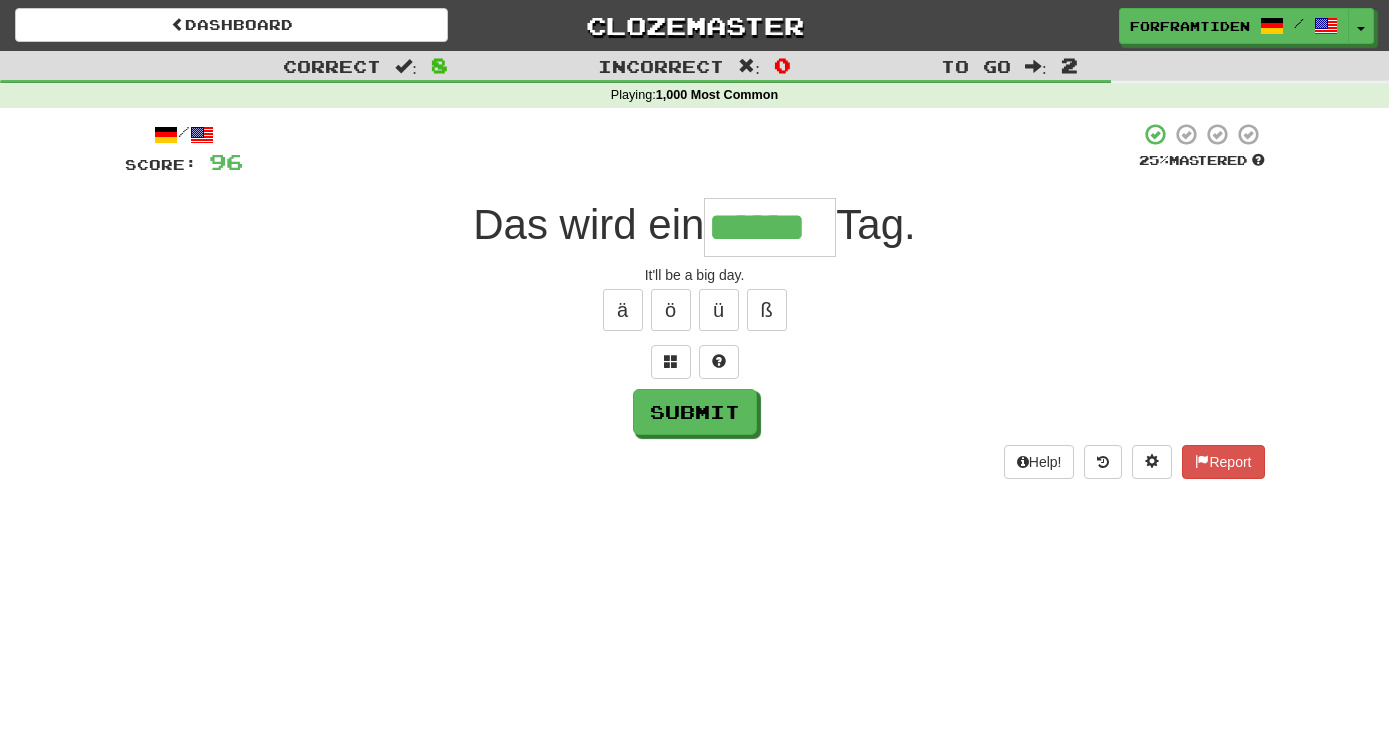 type on "******" 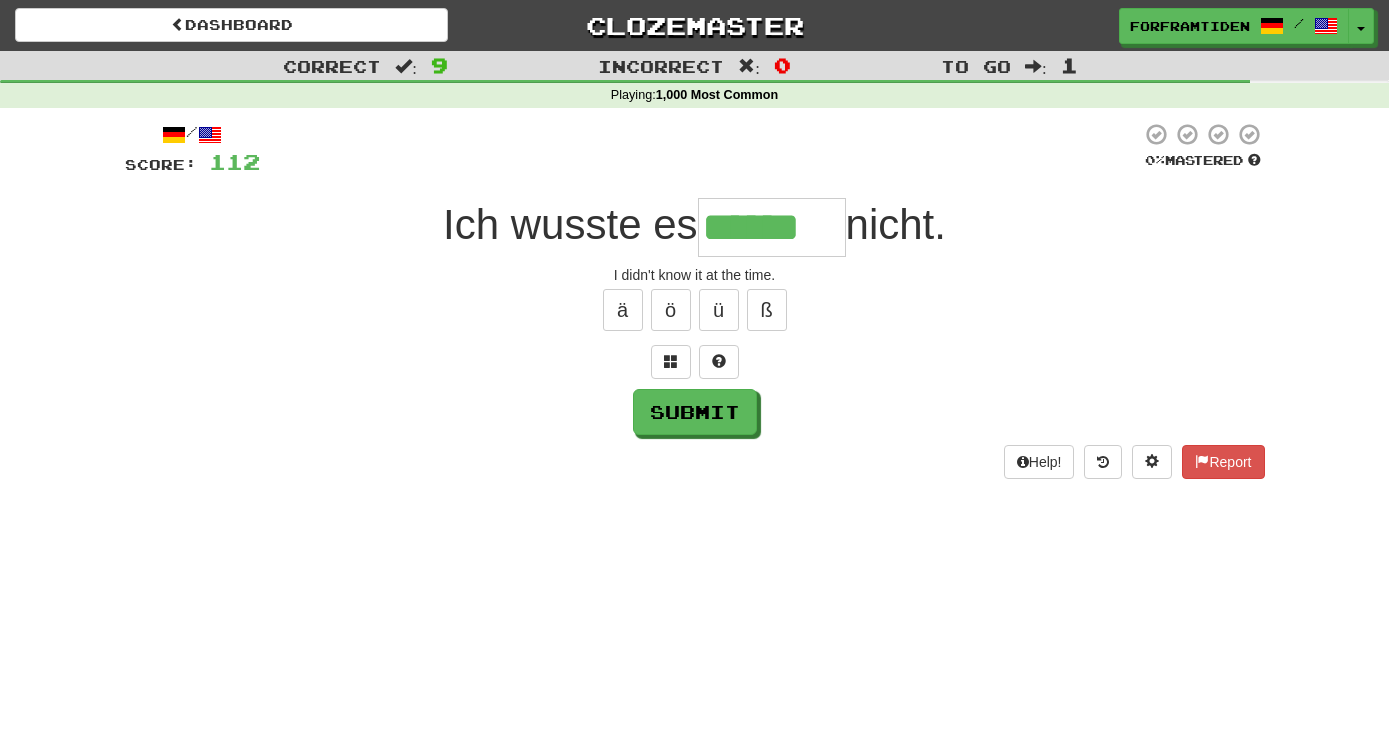 type on "******" 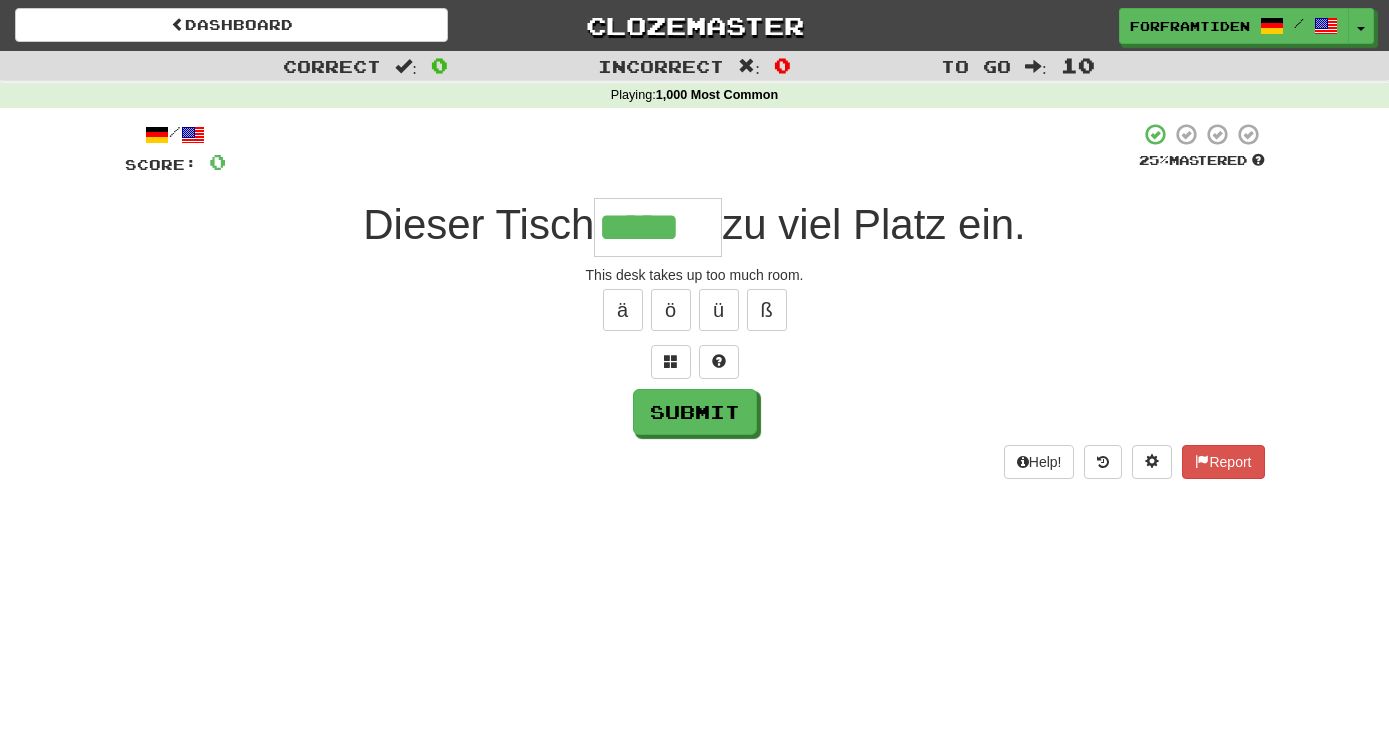 type on "*****" 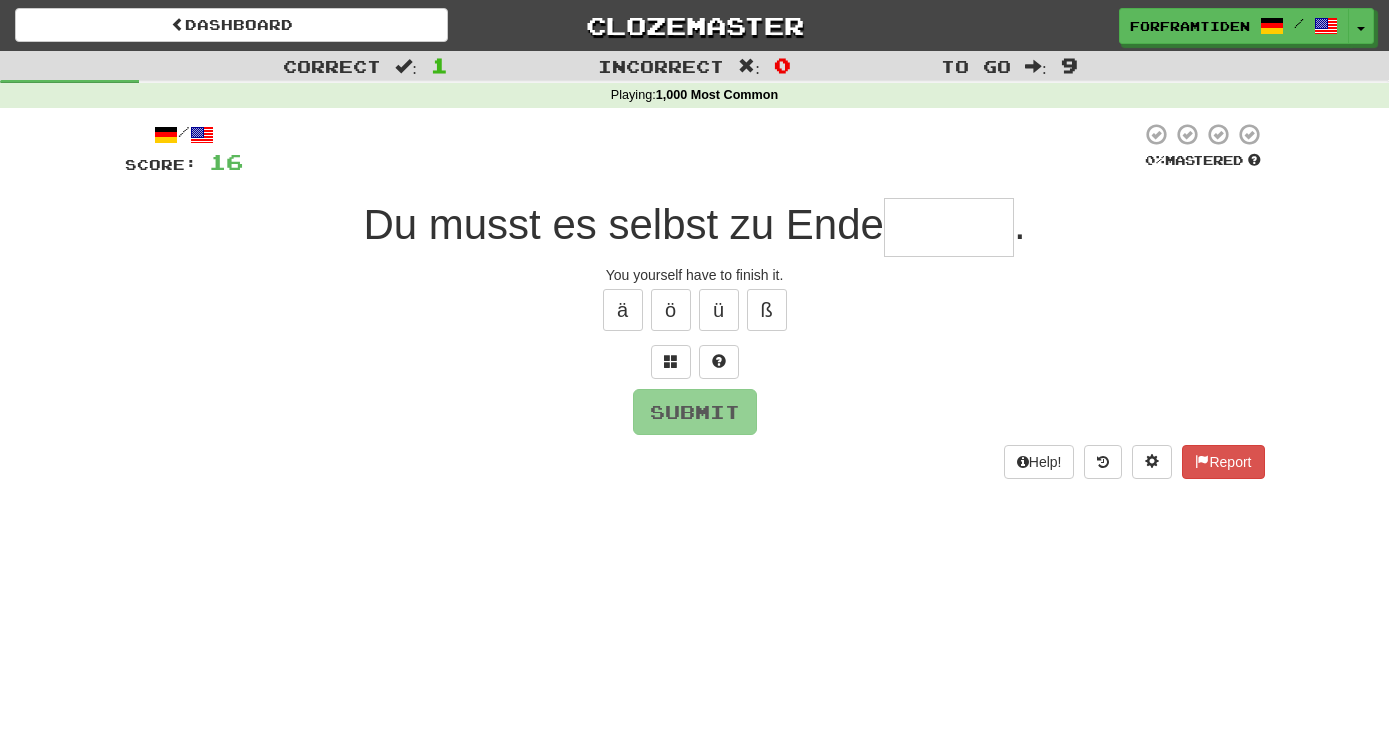 type on "*" 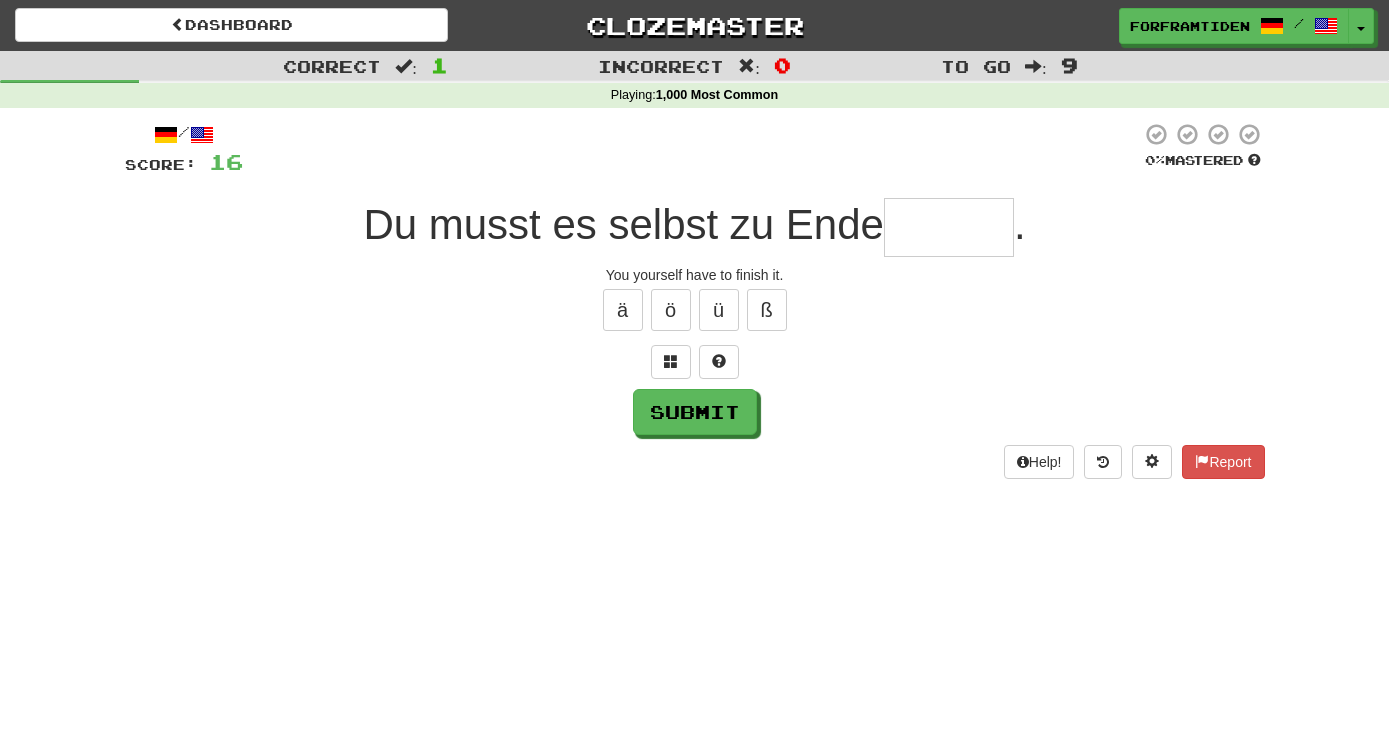 type on "*" 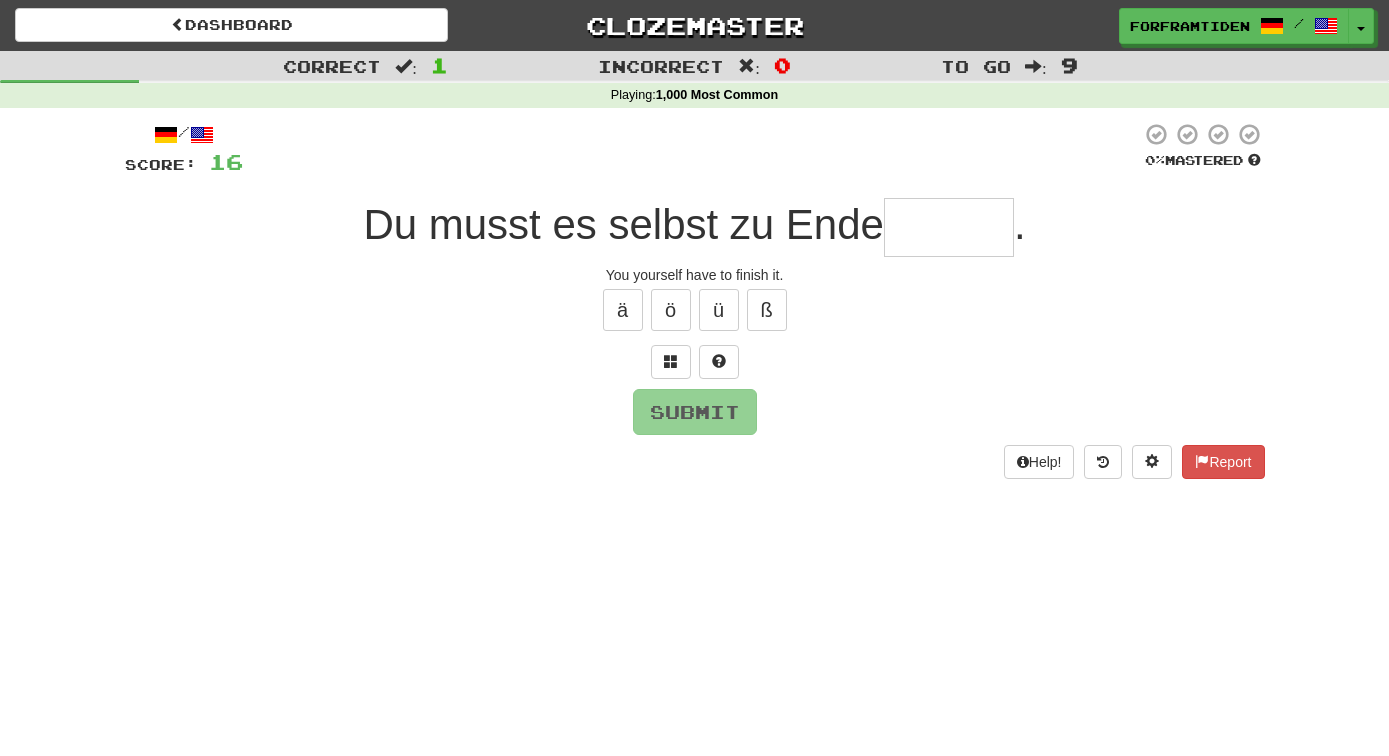 type on "*" 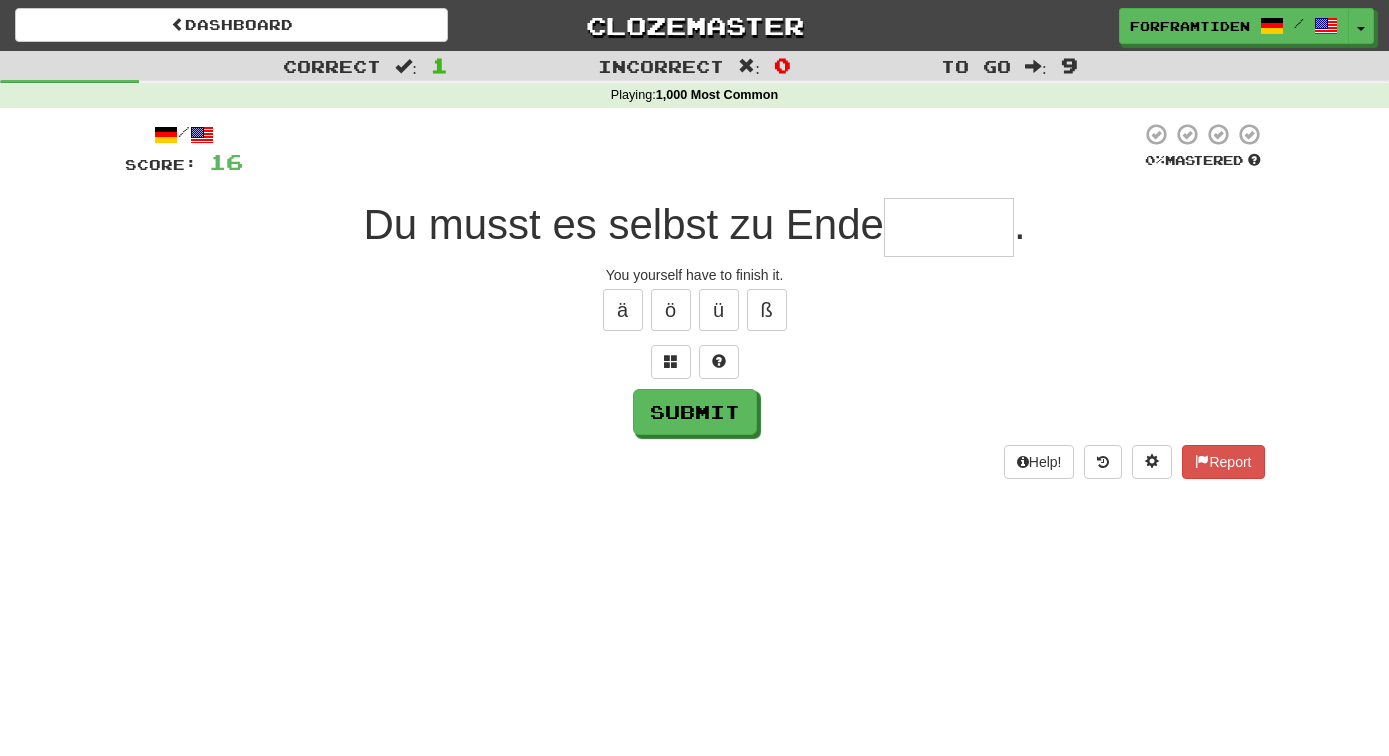 type on "*" 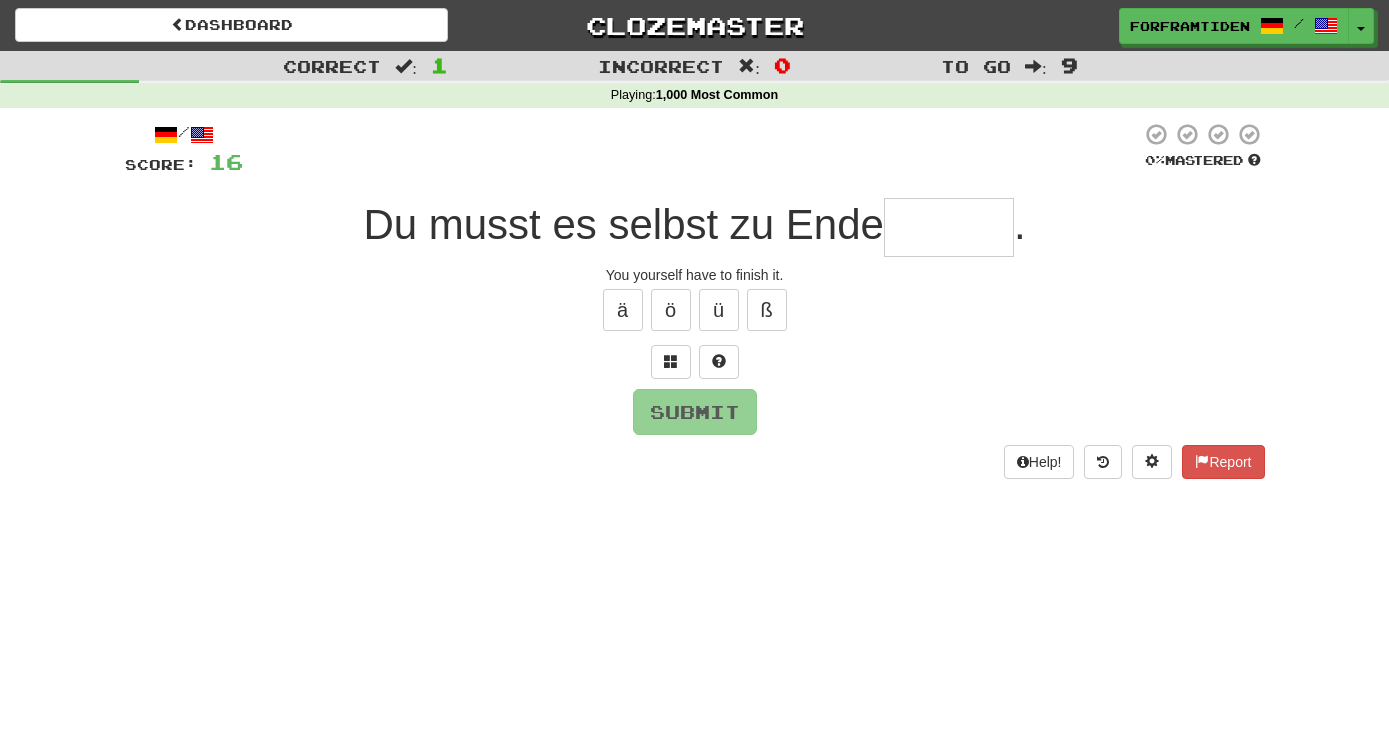 type on "*" 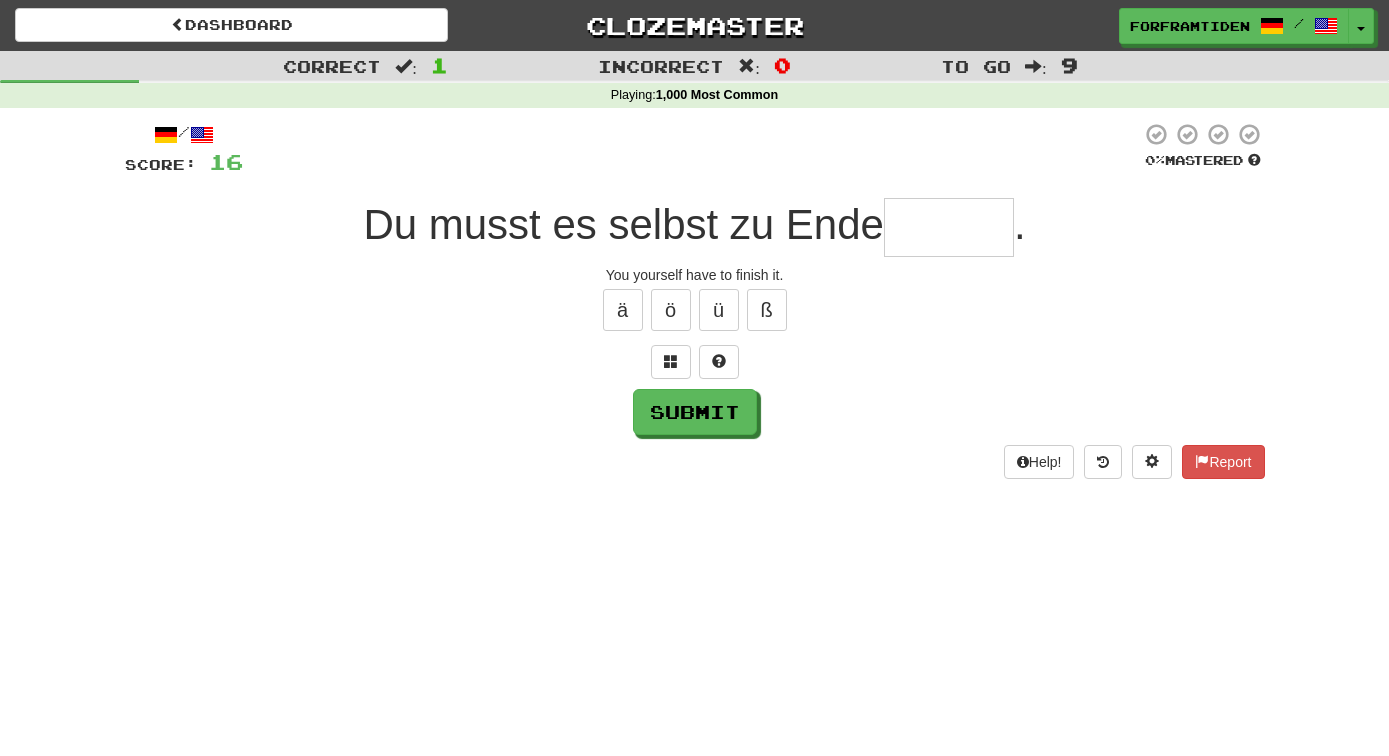 type on "*" 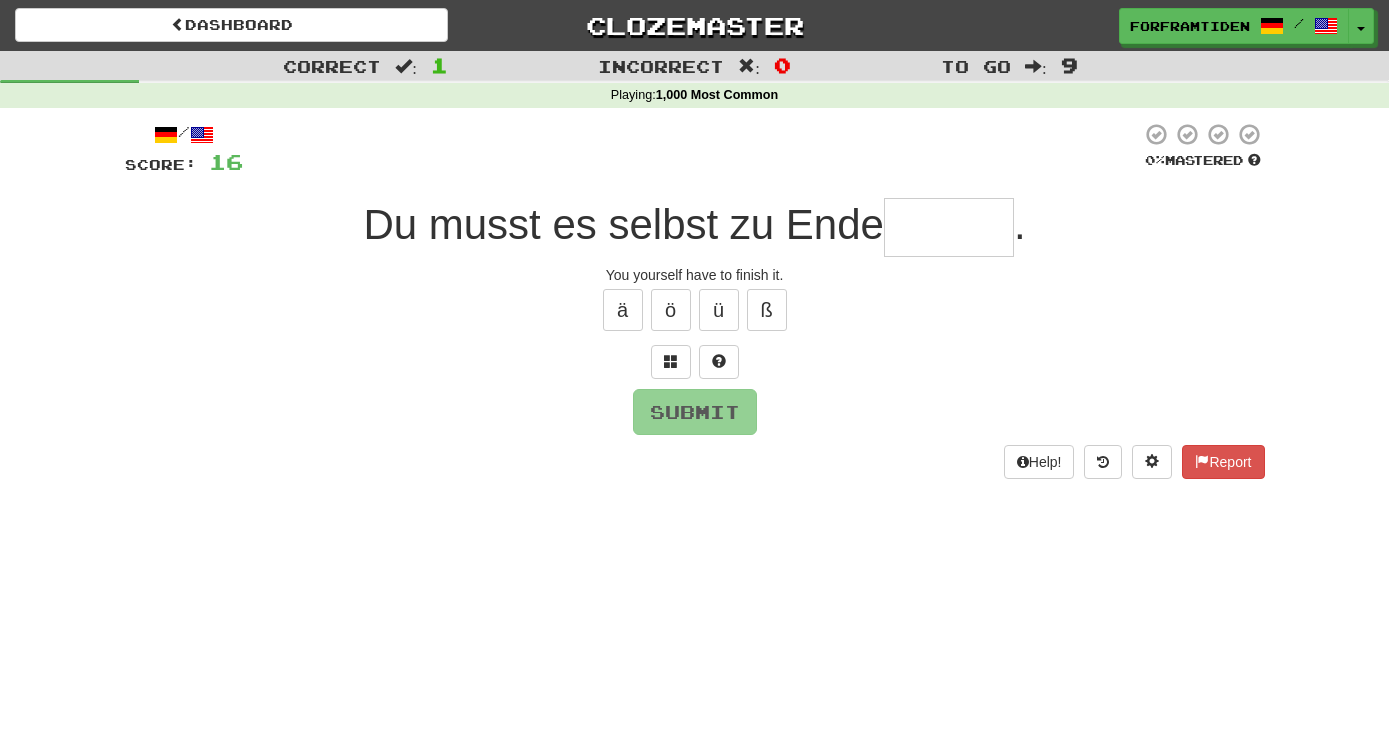 type on "*" 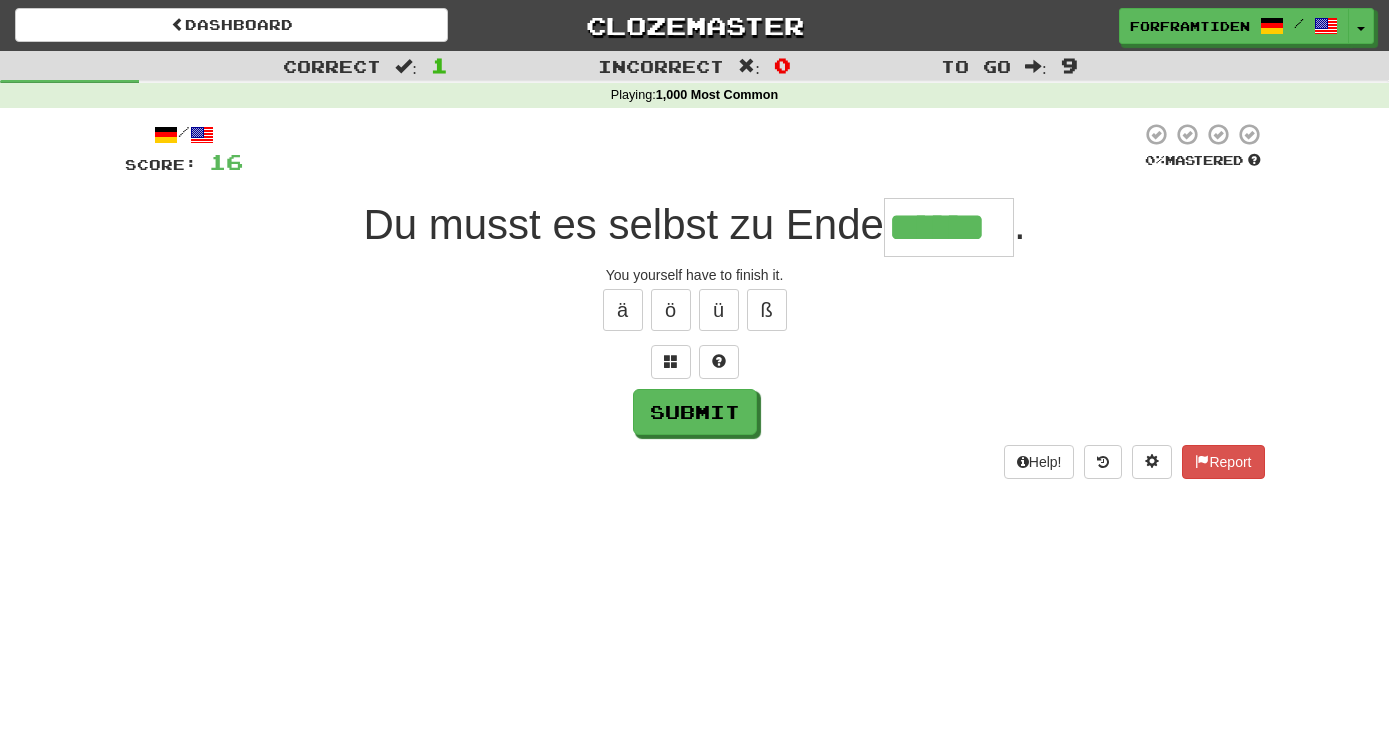 type on "******" 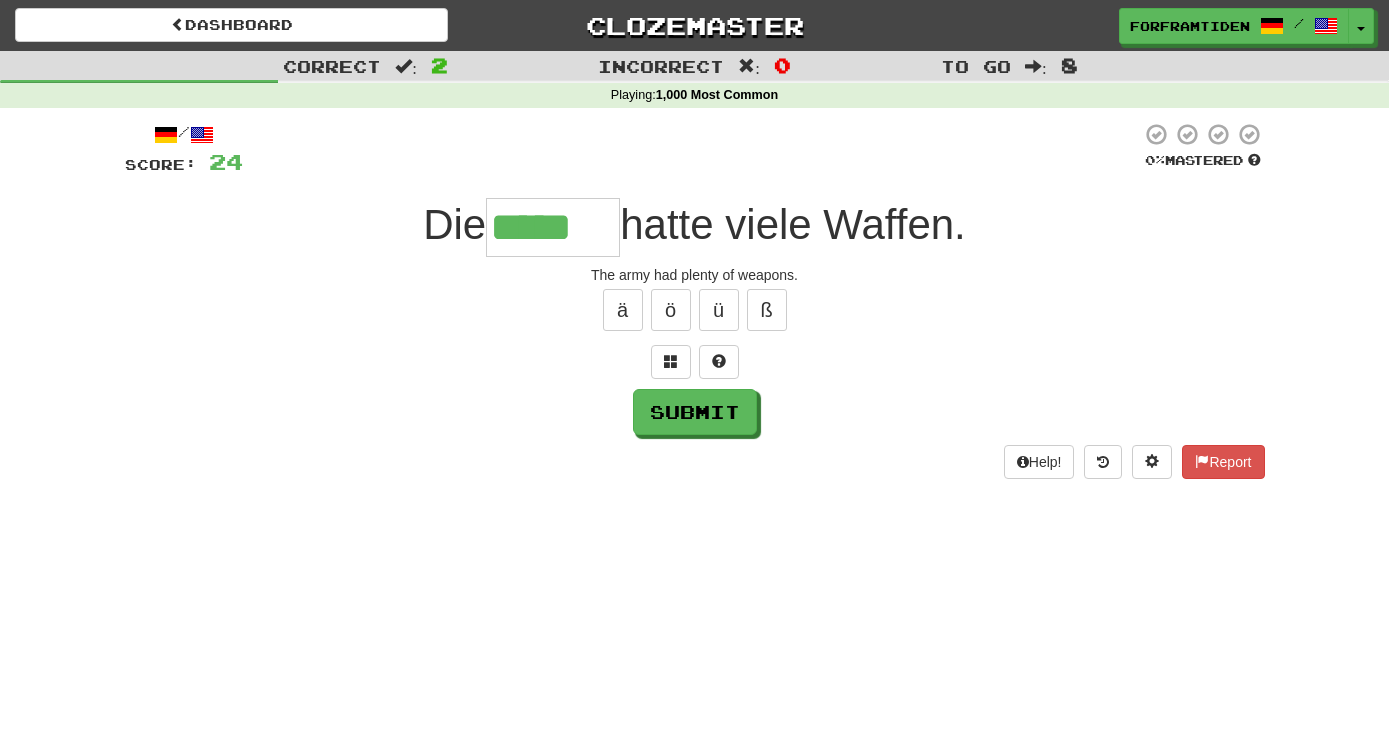 type on "*****" 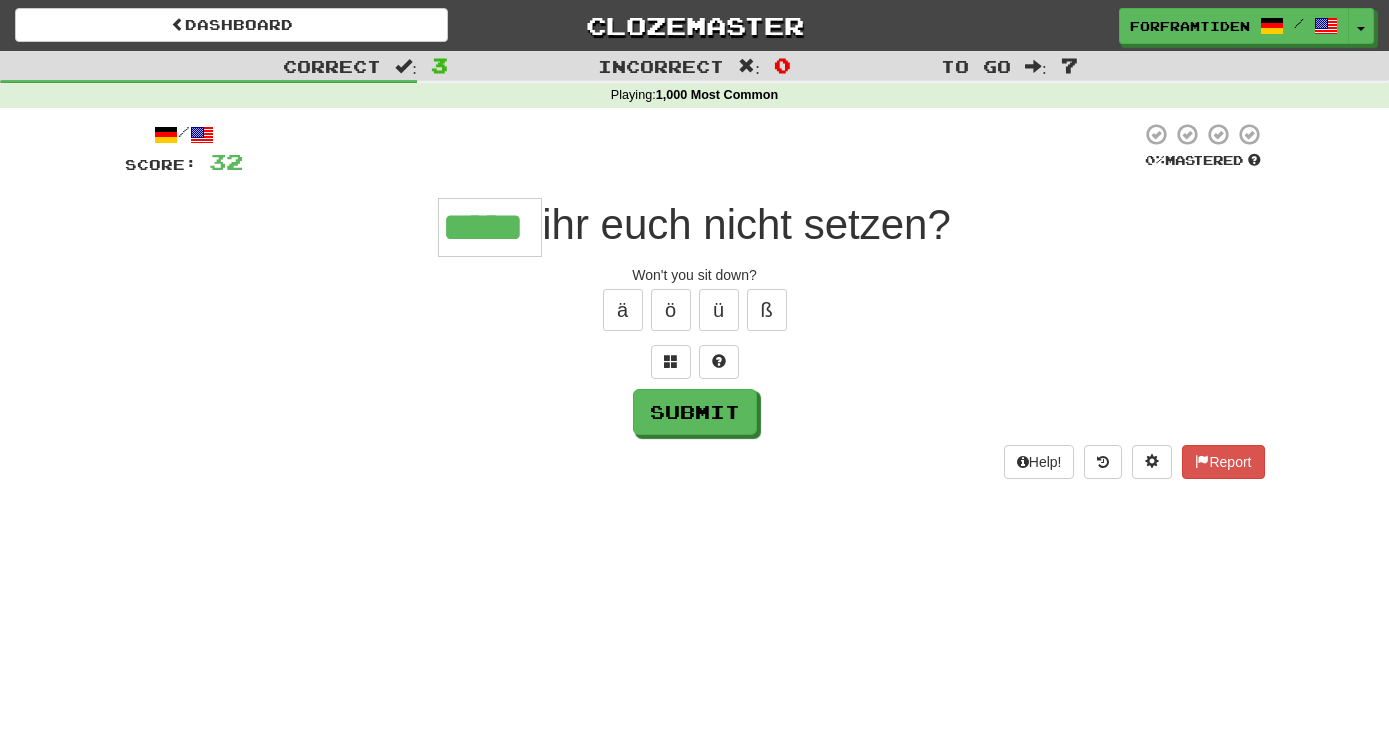 type on "*****" 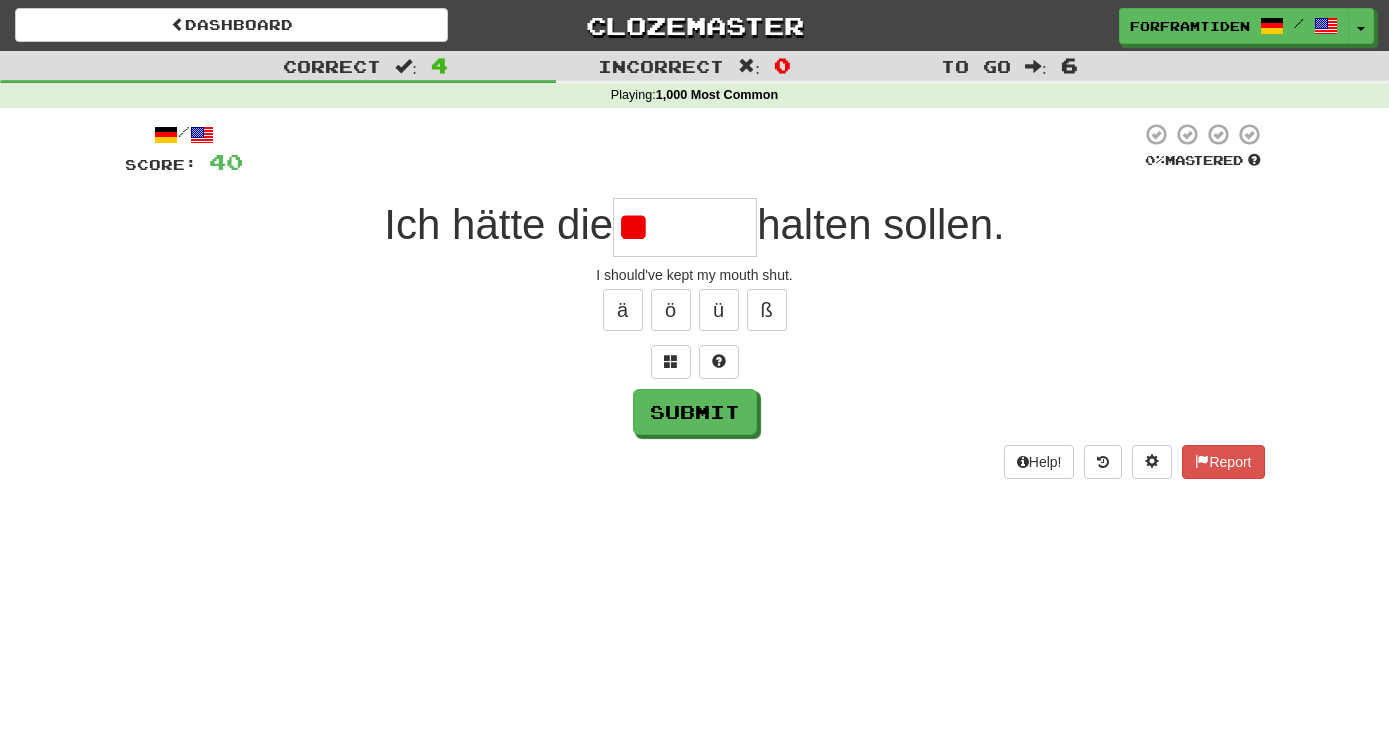 type on "*" 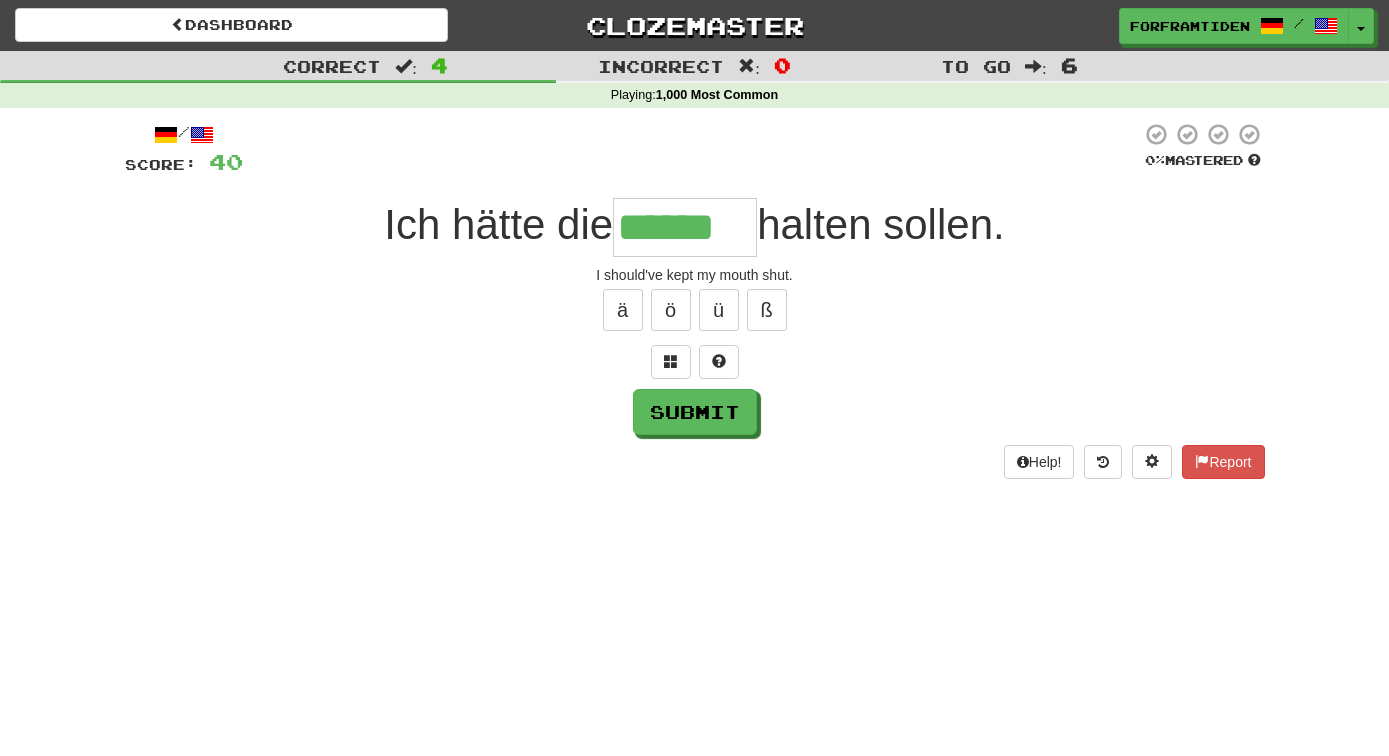 type on "******" 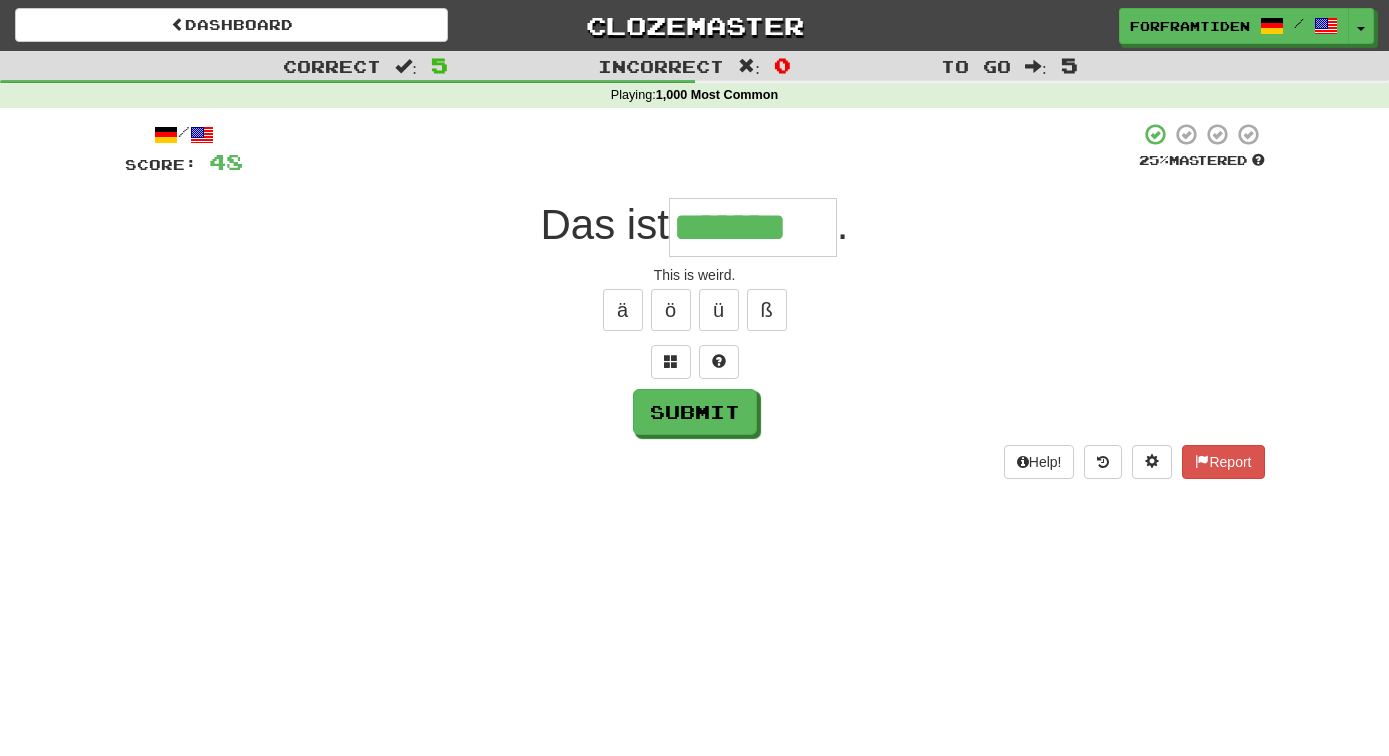 type on "*******" 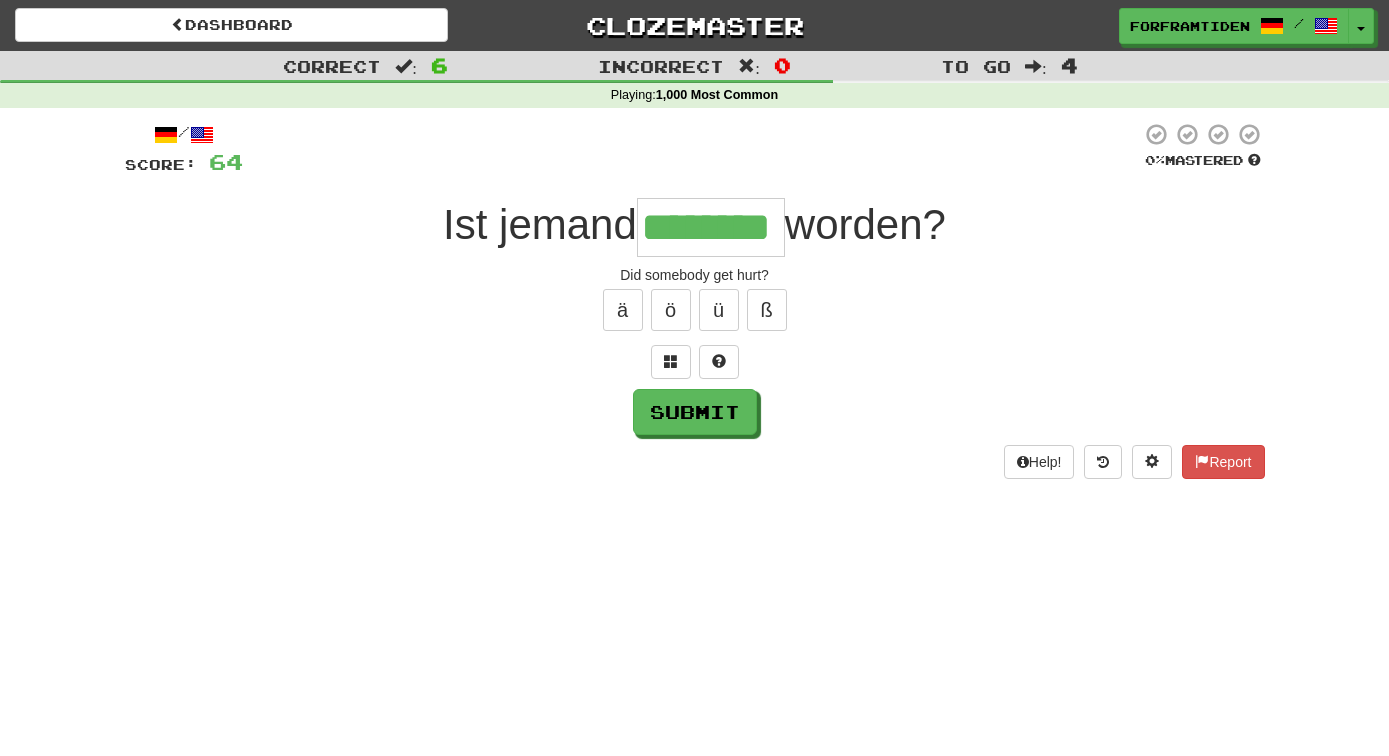 type on "********" 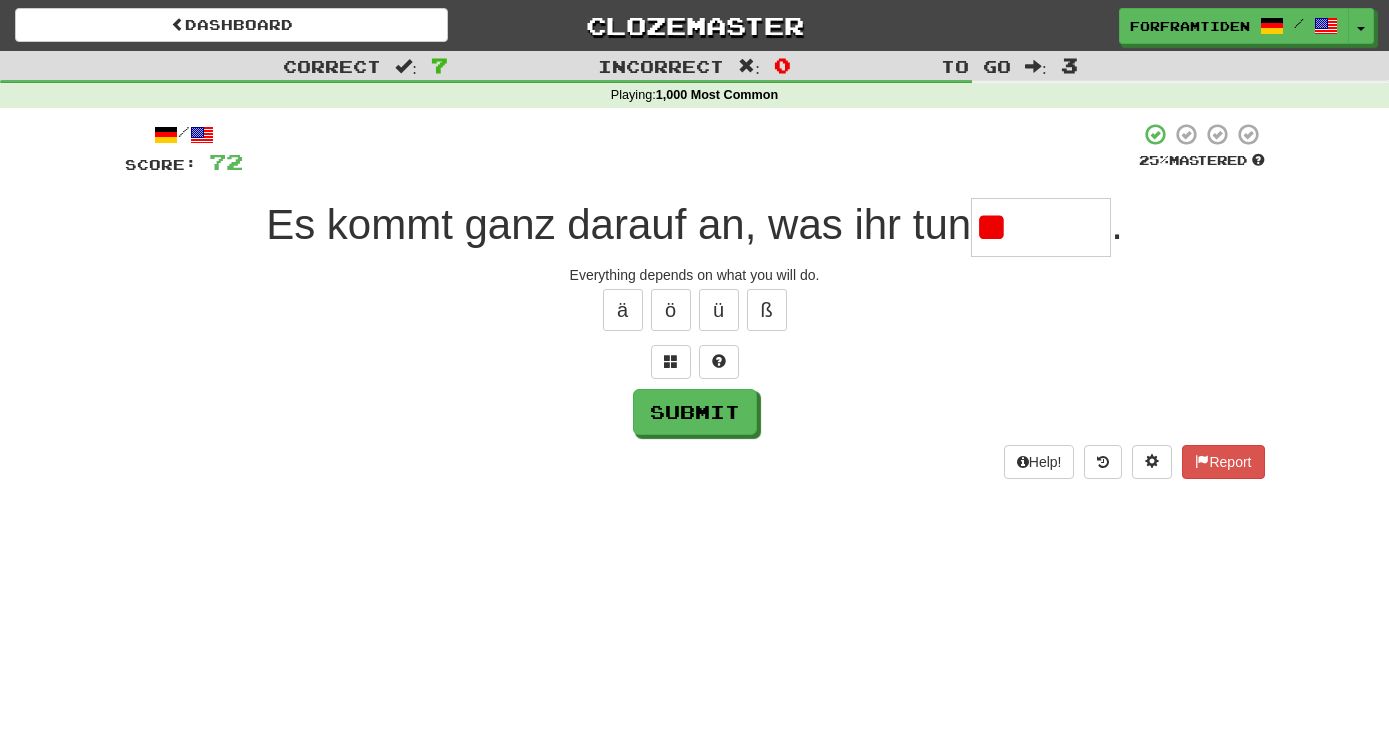 type on "*" 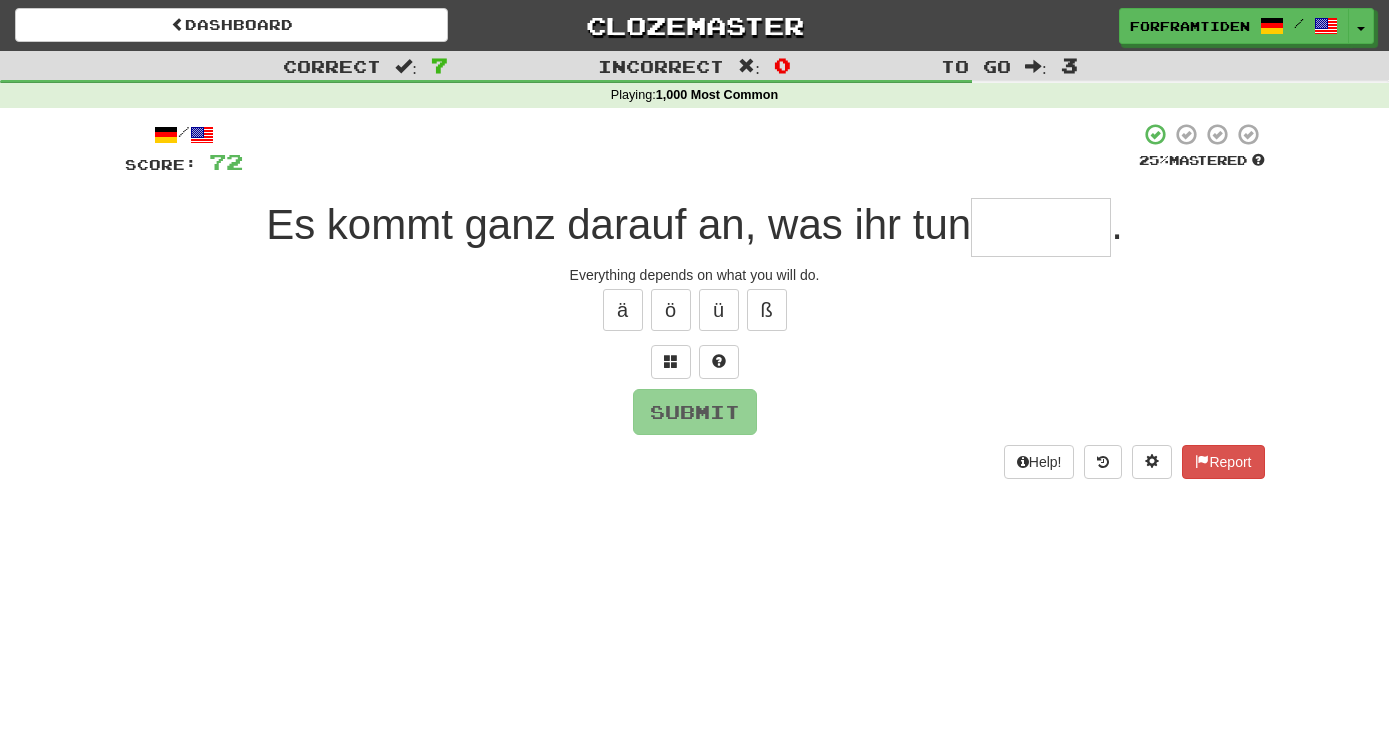 type on "*" 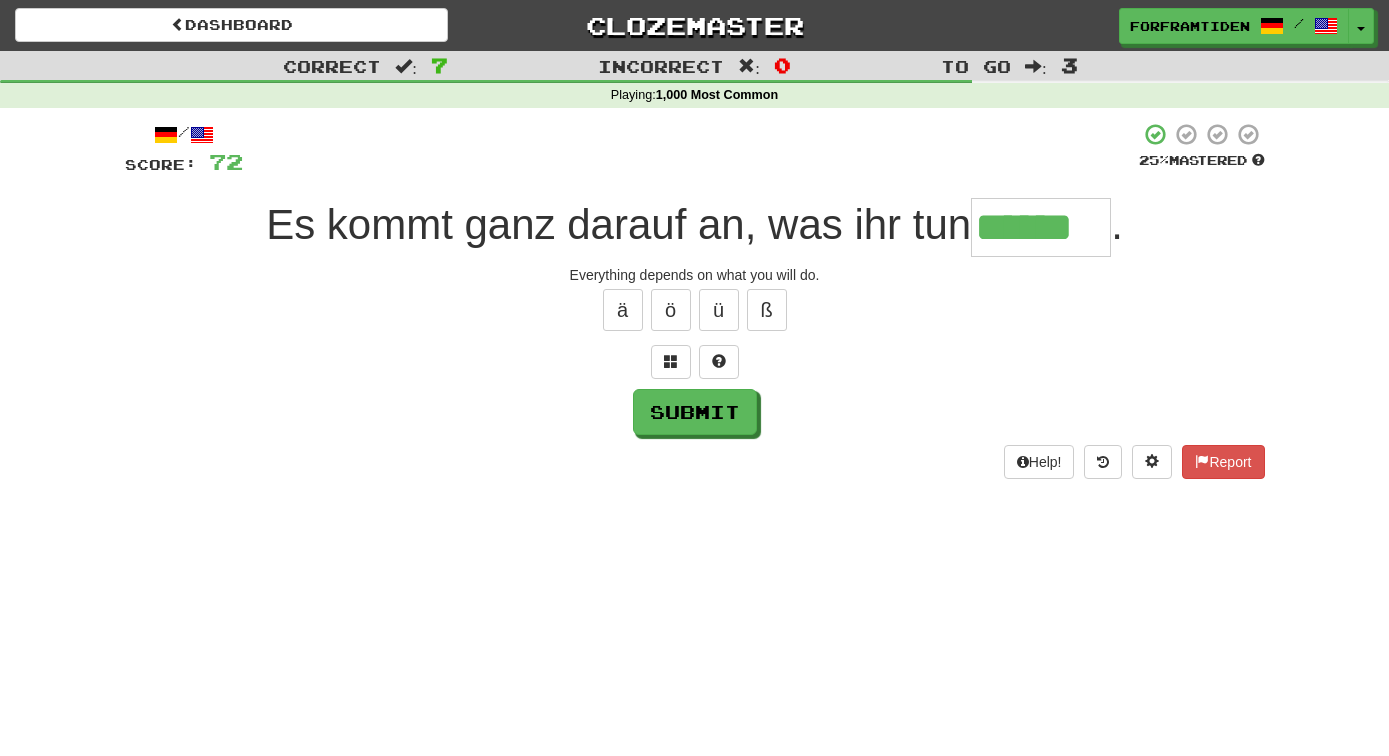 type on "******" 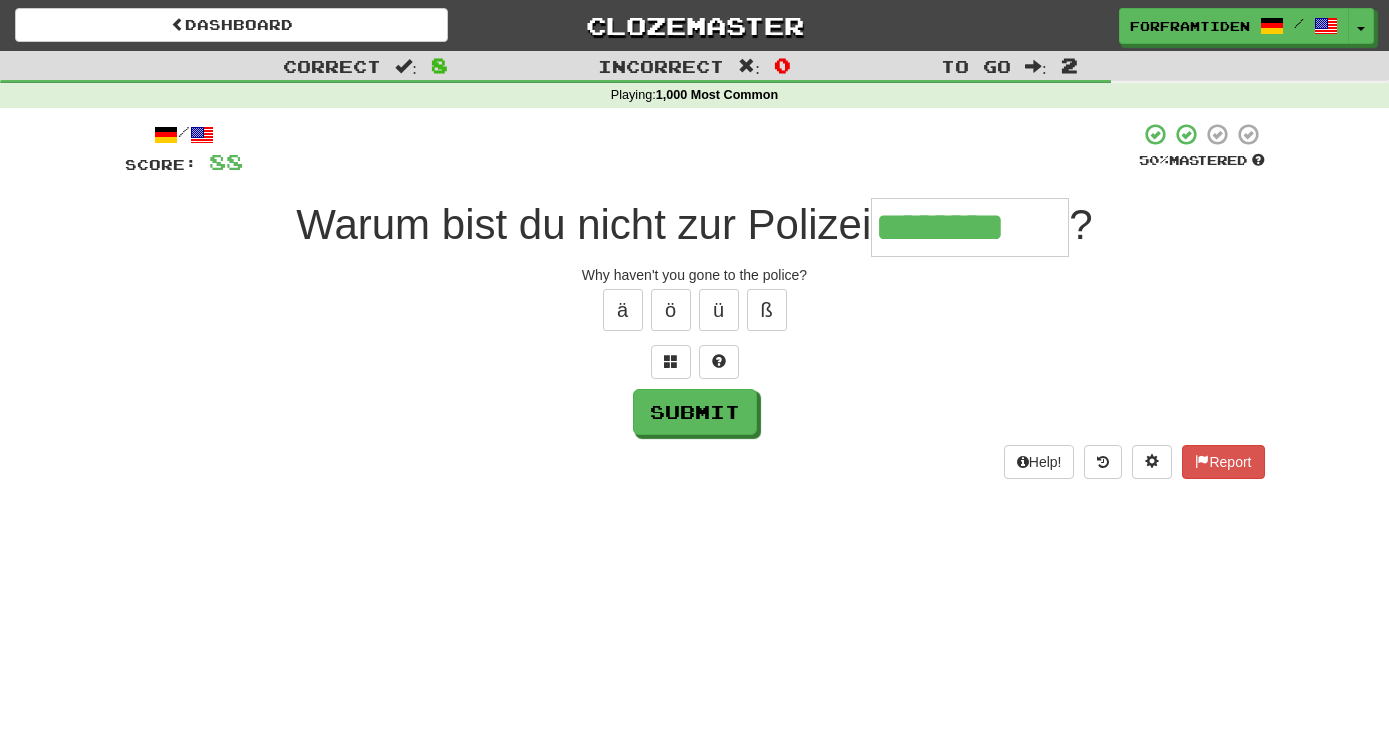 type on "********" 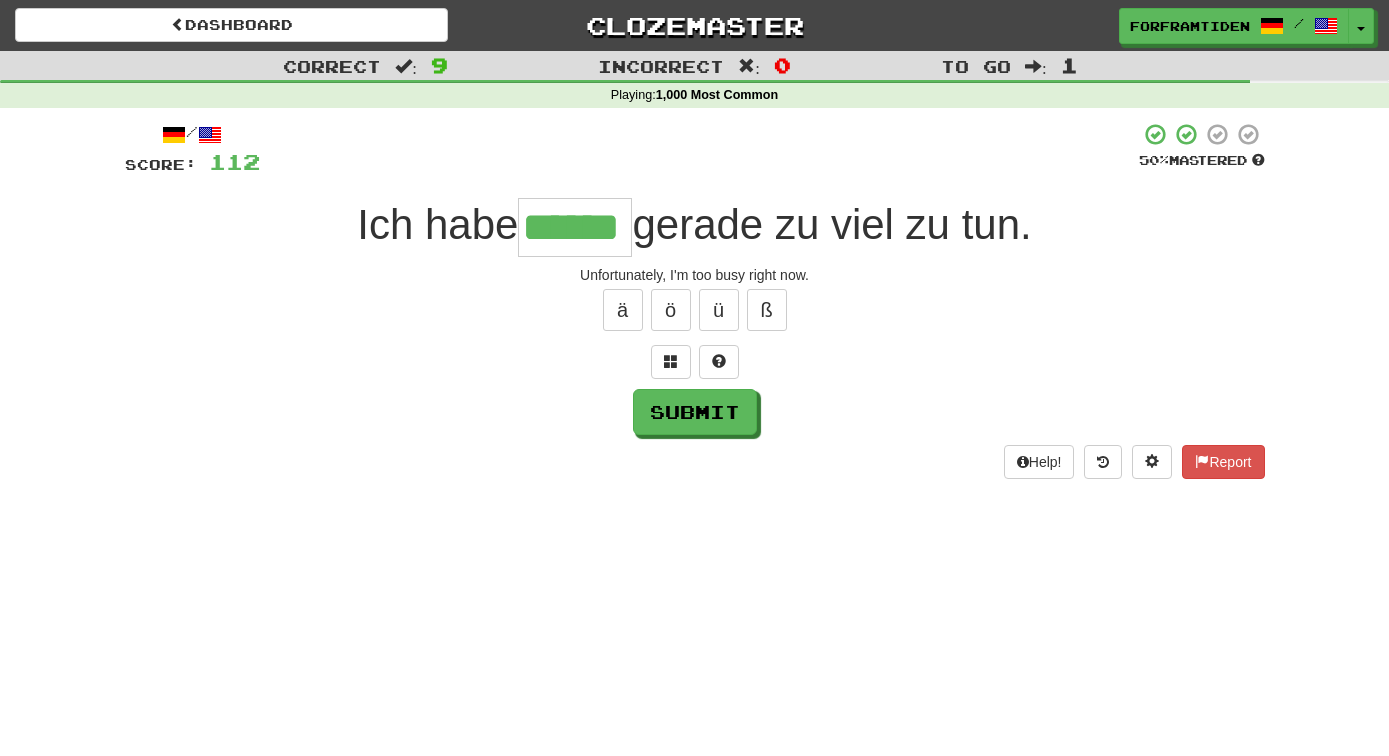 type on "******" 